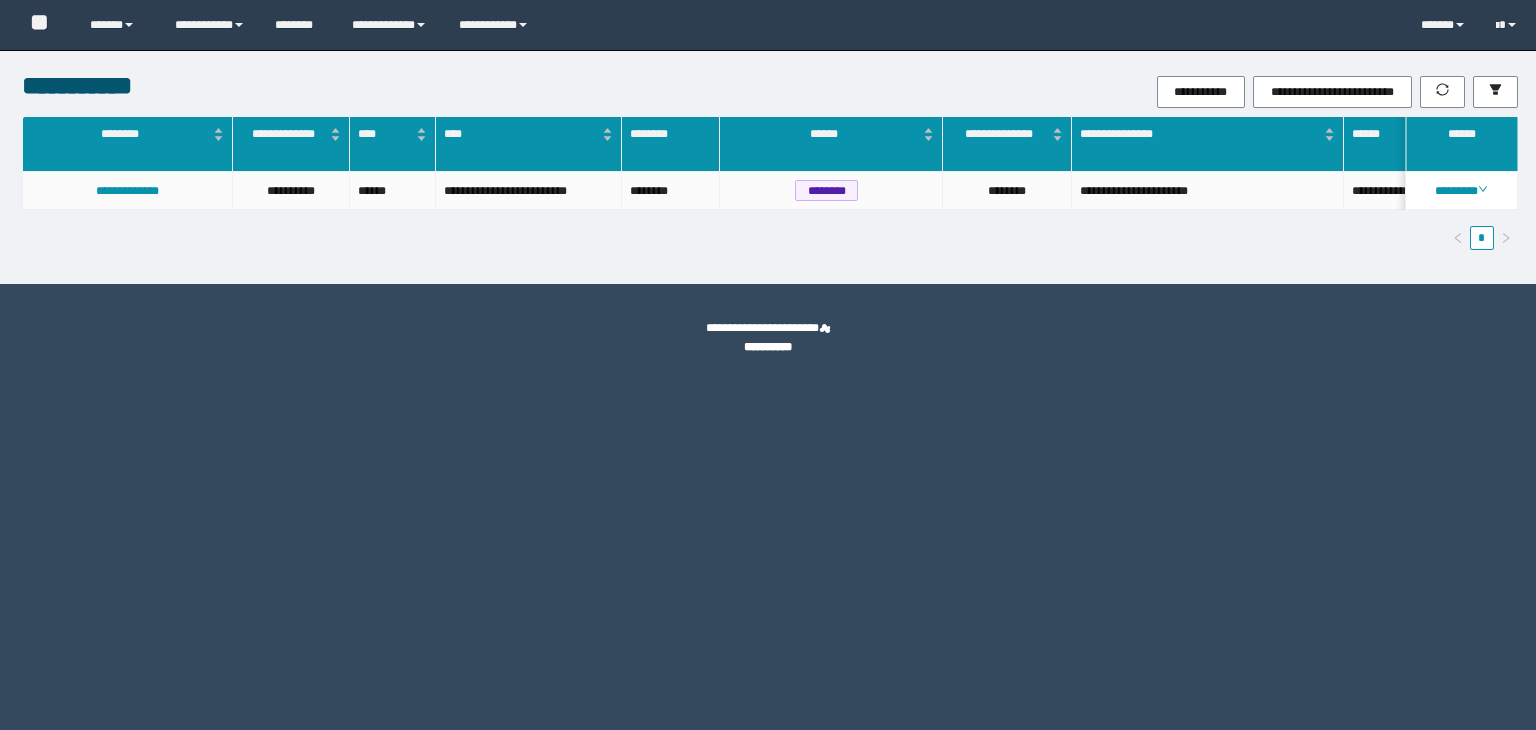 scroll, scrollTop: 0, scrollLeft: 0, axis: both 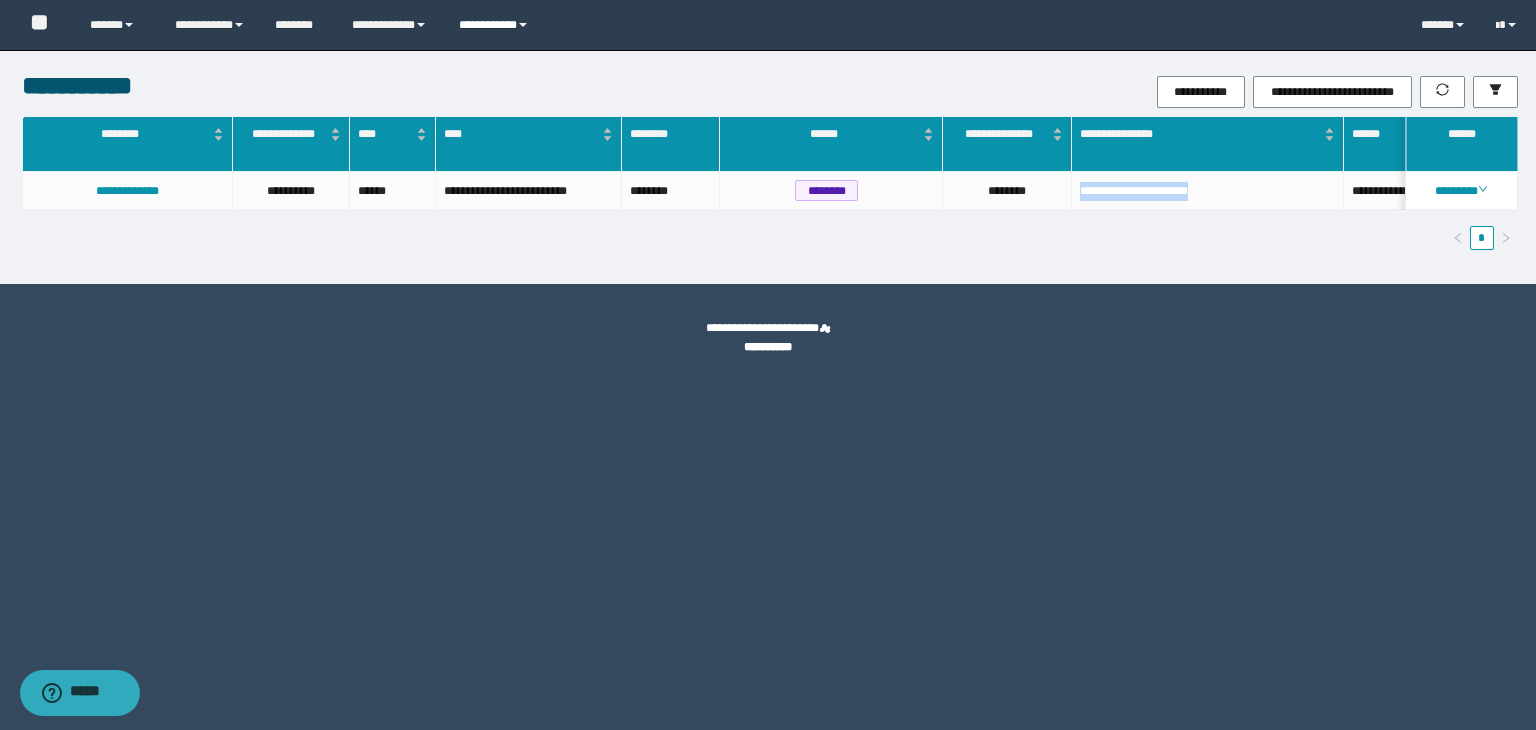 click on "**********" at bounding box center [496, 25] 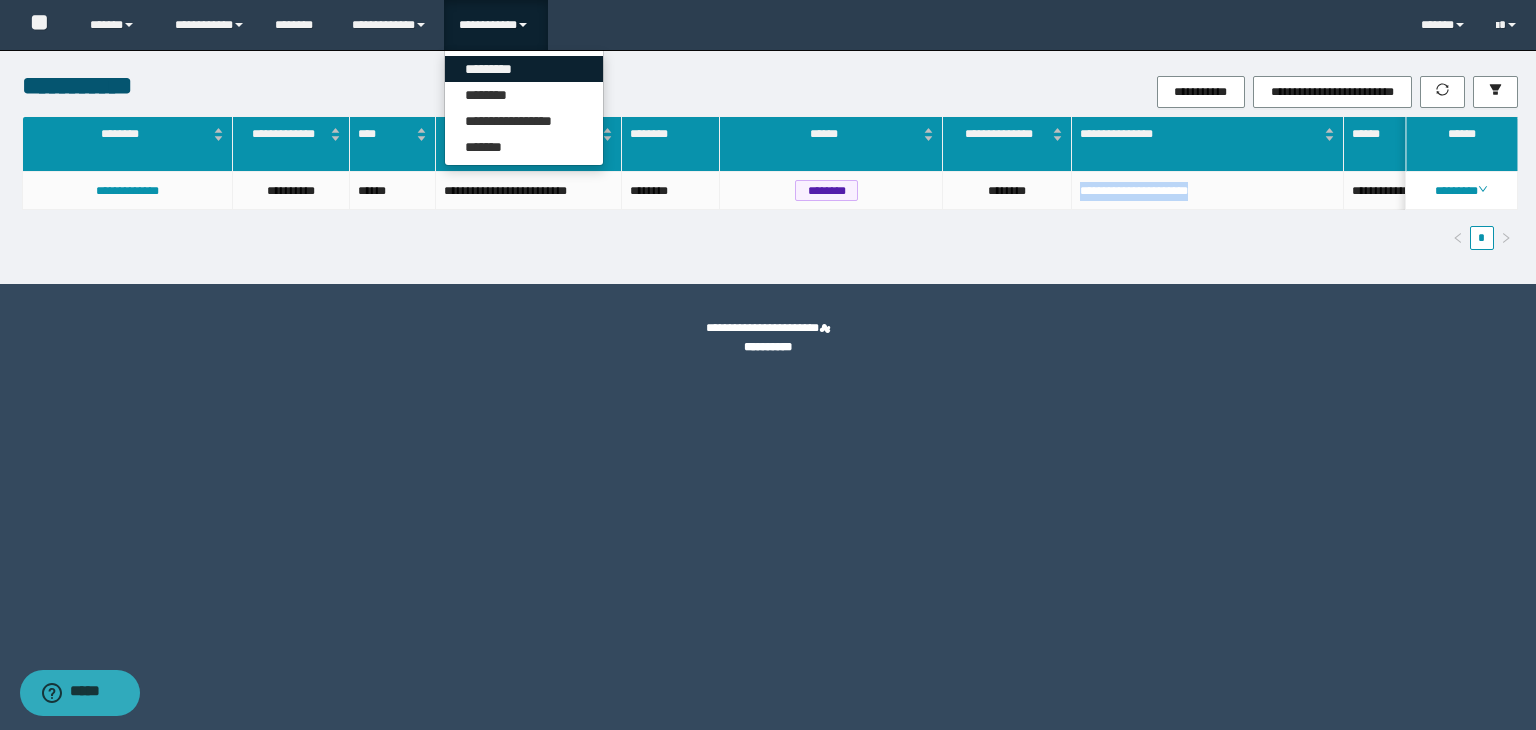 click on "*********" at bounding box center [524, 69] 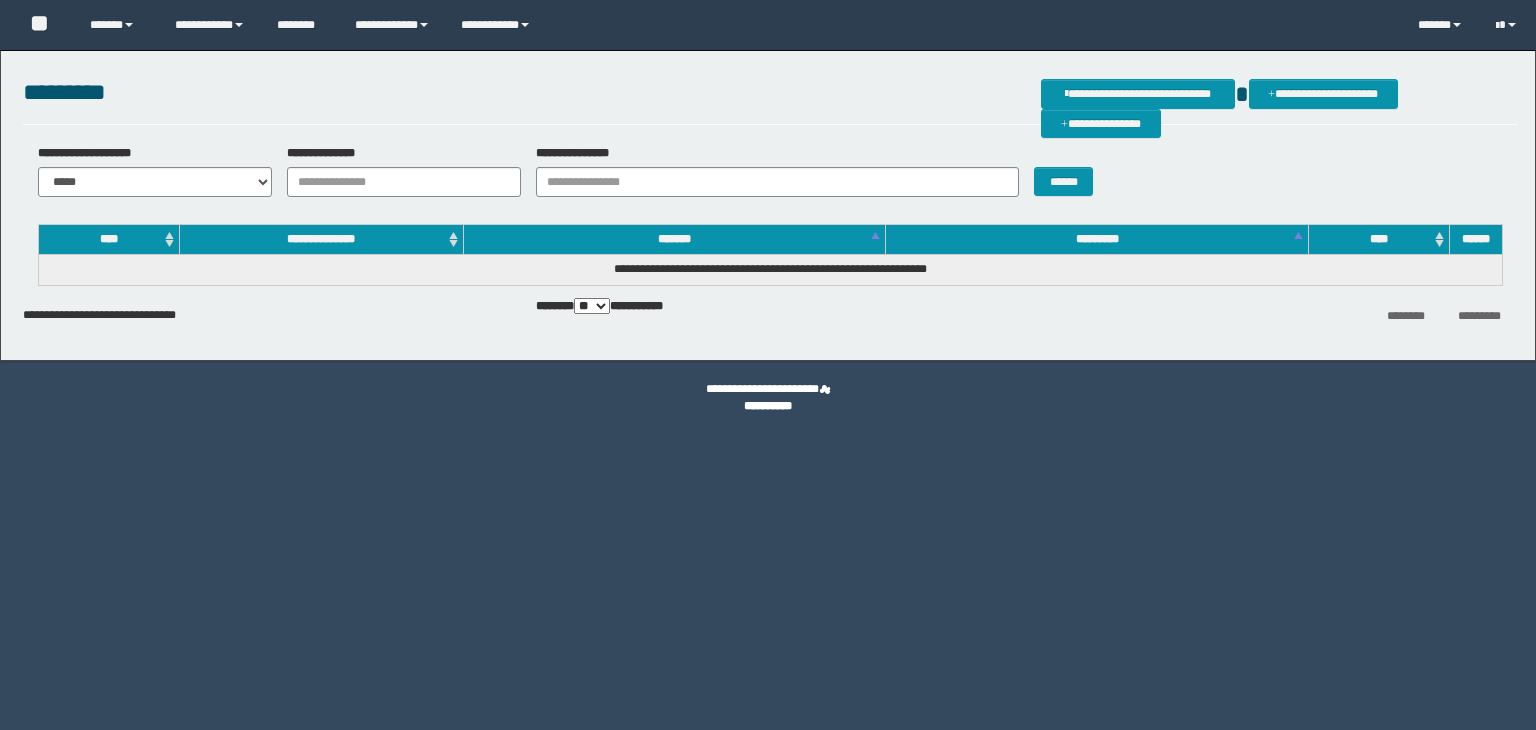 scroll, scrollTop: 0, scrollLeft: 0, axis: both 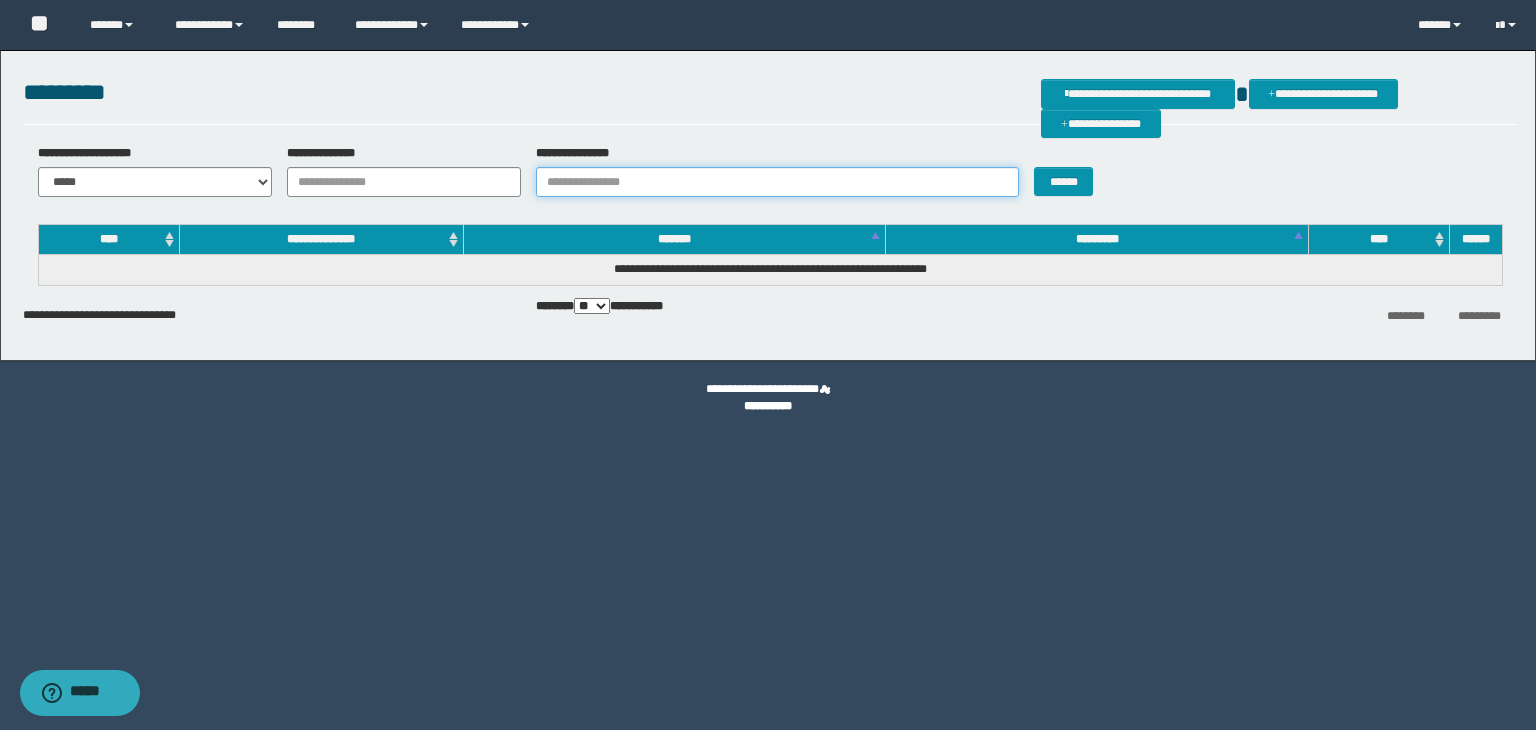 drag, startPoint x: 587, startPoint y: 183, endPoint x: 566, endPoint y: 223, distance: 45.17743 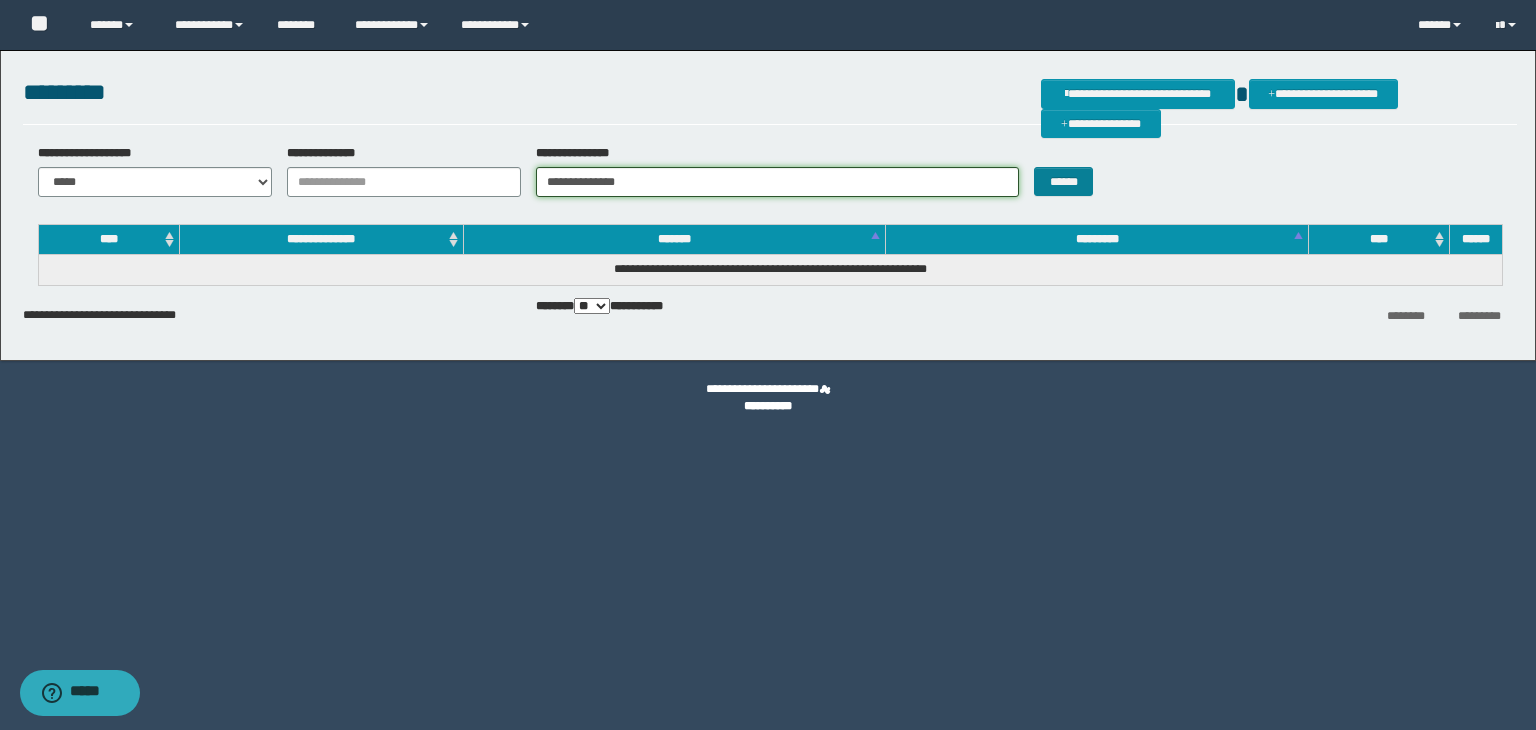 type on "**********" 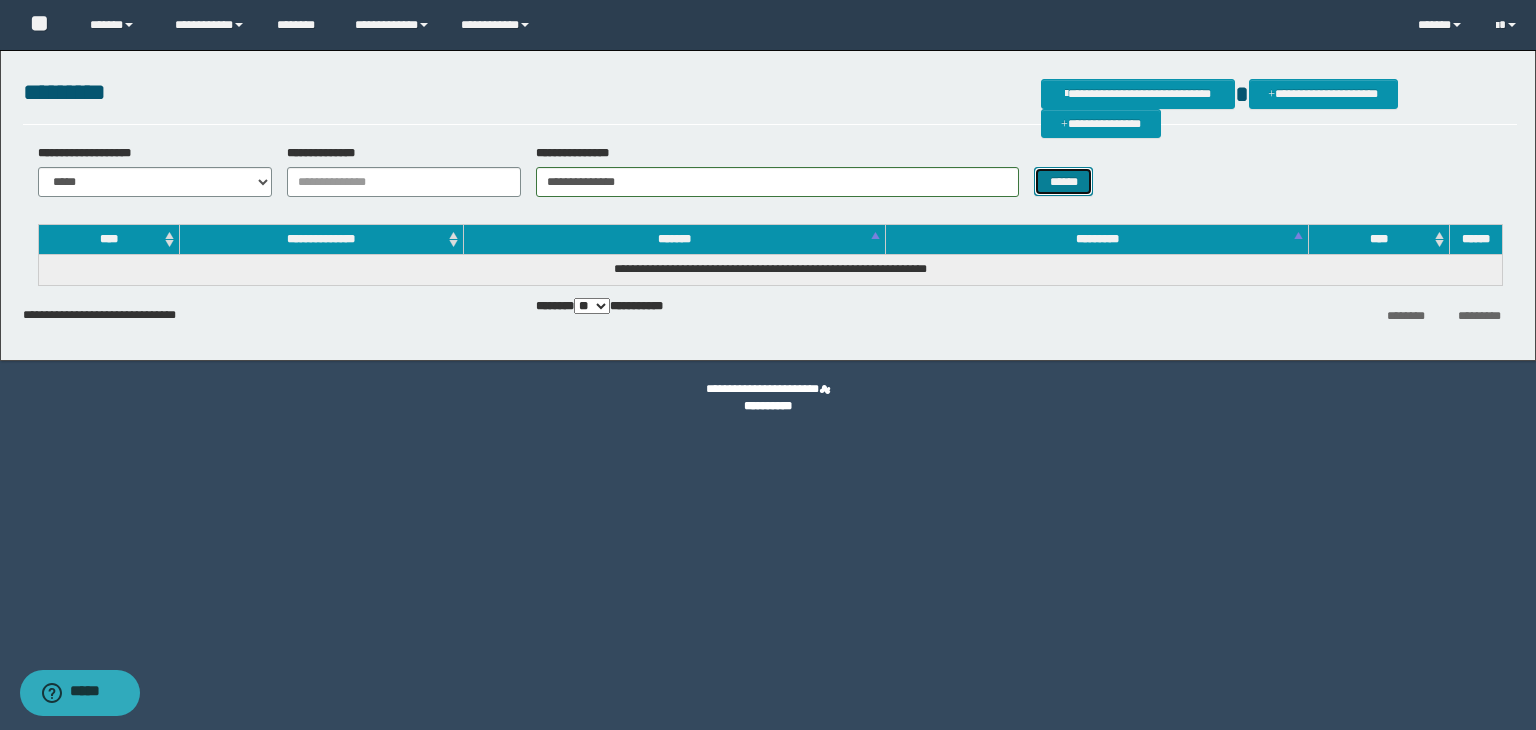 click on "******" at bounding box center [1063, 182] 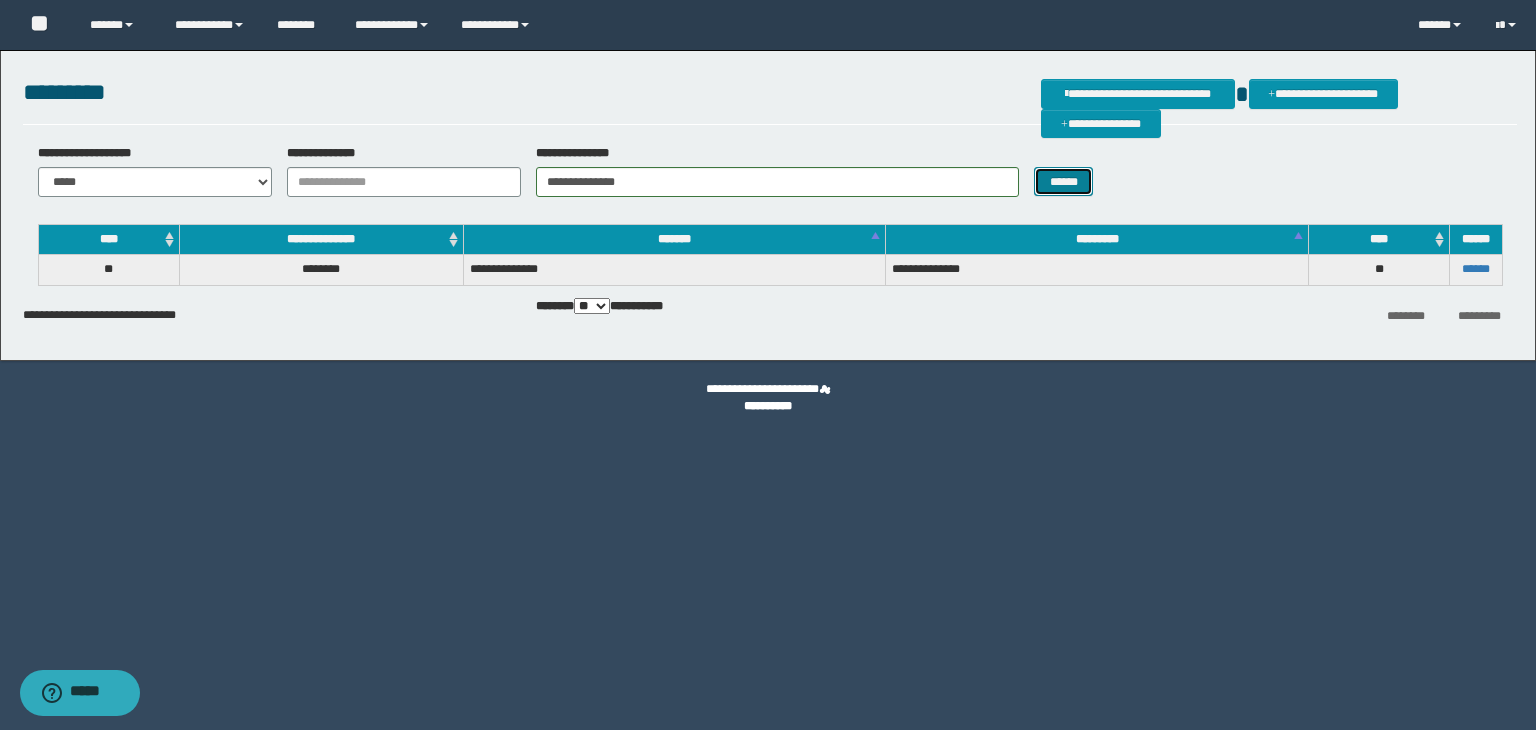 type 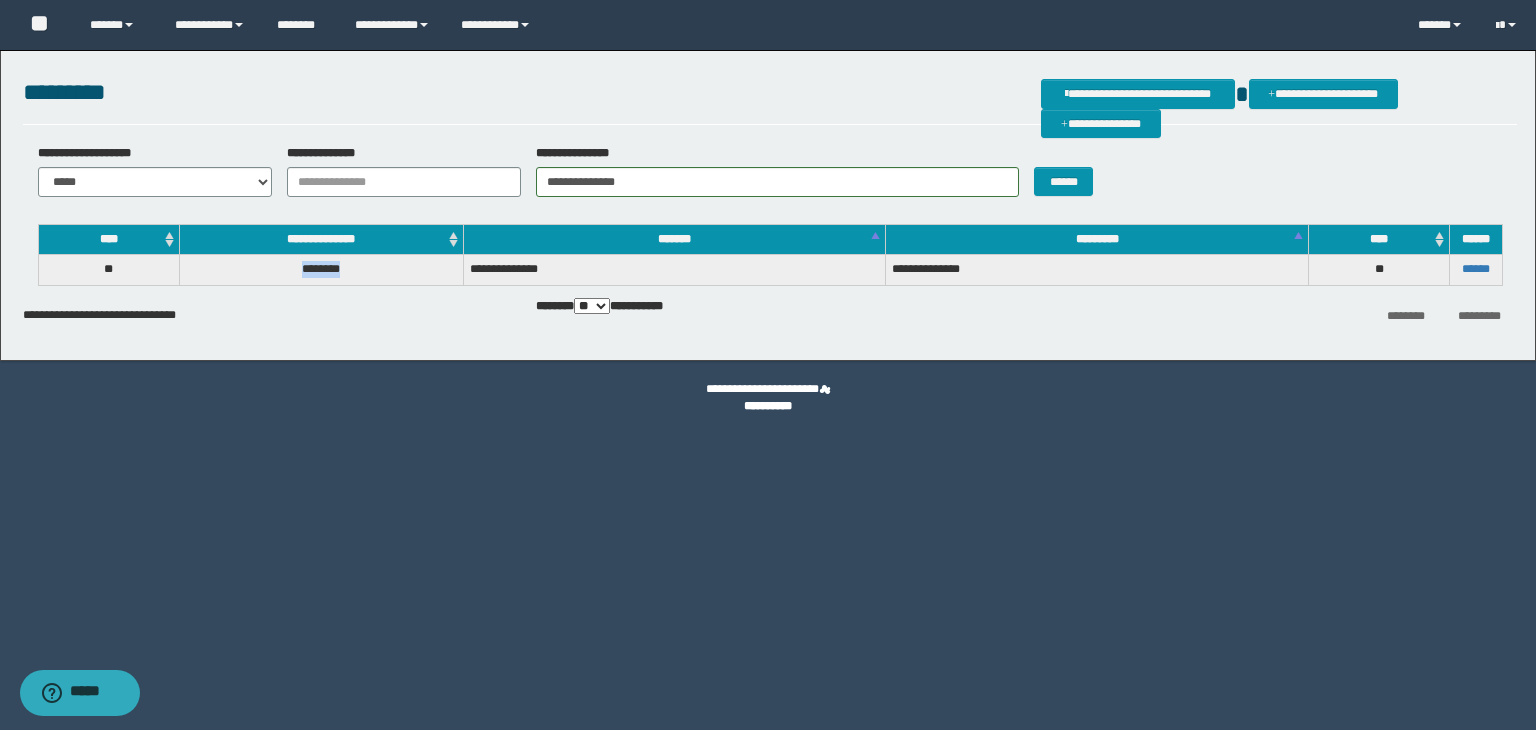 drag, startPoint x: 348, startPoint y: 268, endPoint x: 294, endPoint y: 268, distance: 54 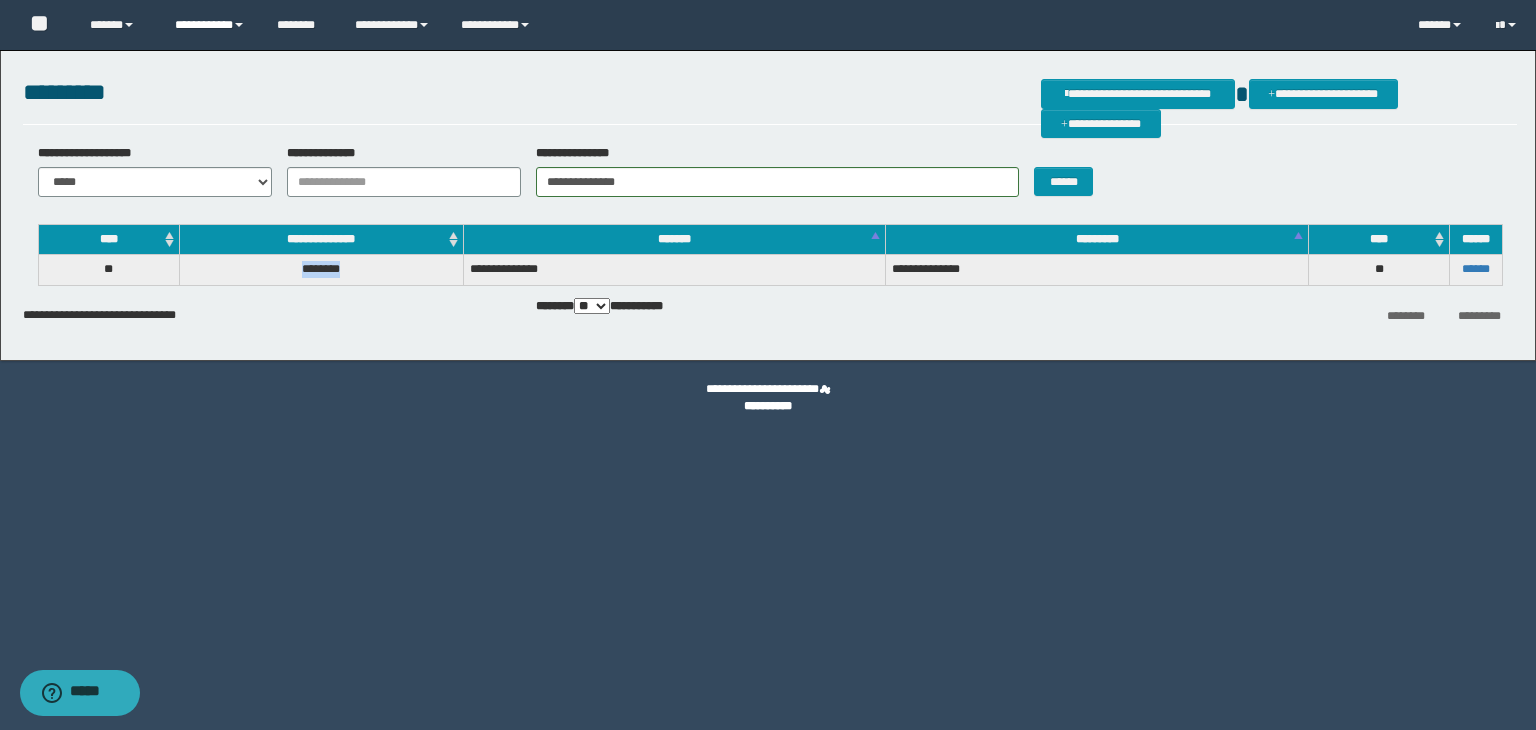 click on "**********" at bounding box center [210, 25] 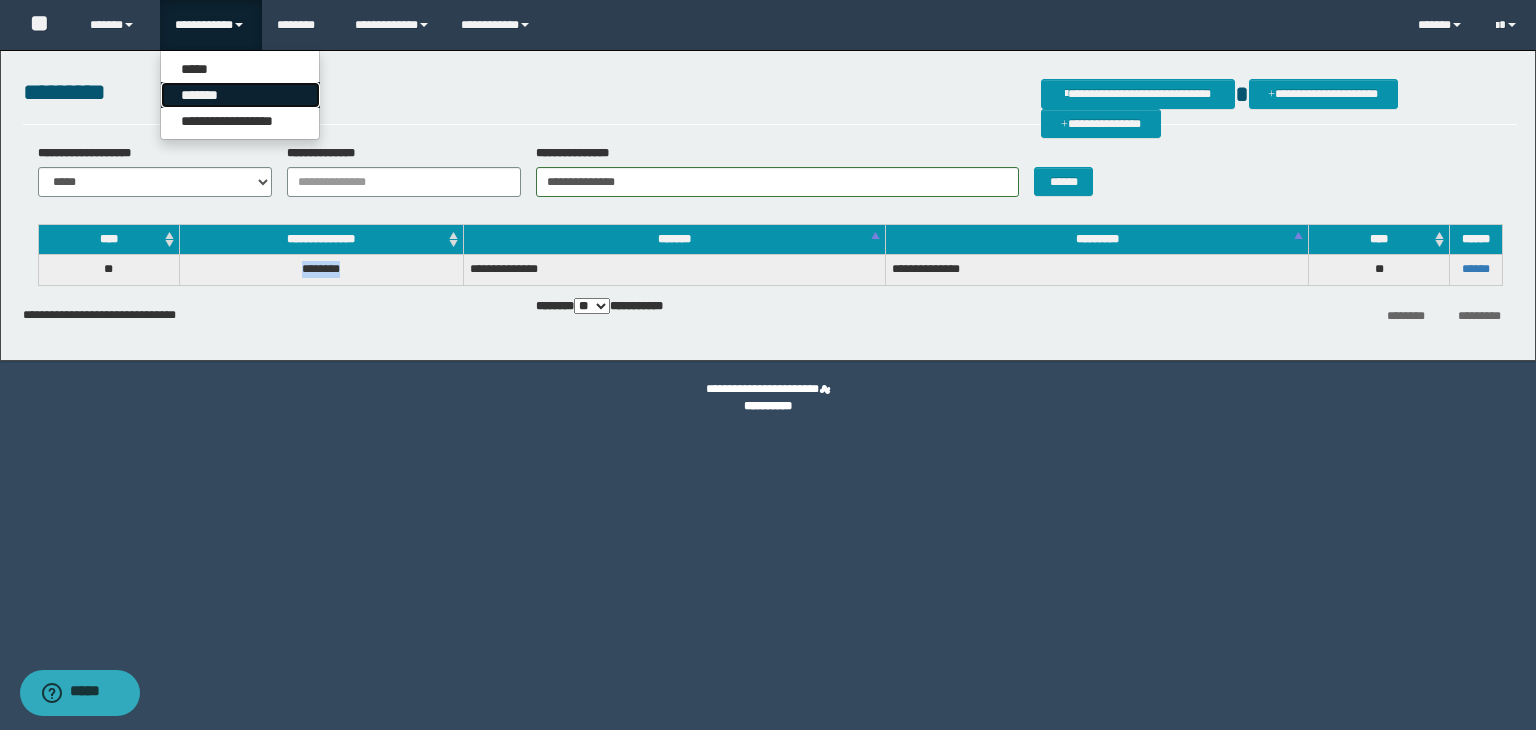 click on "*******" at bounding box center [240, 95] 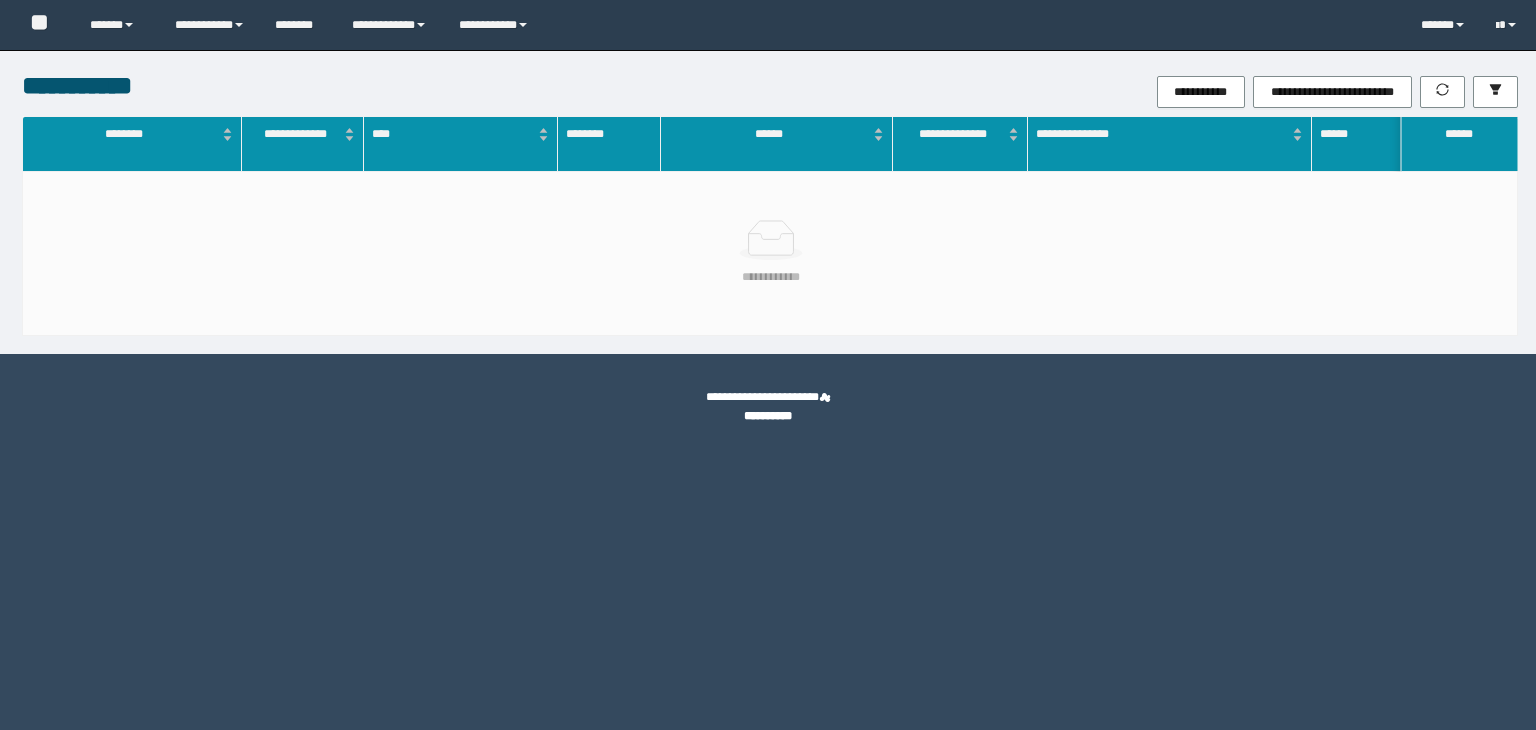 scroll, scrollTop: 0, scrollLeft: 0, axis: both 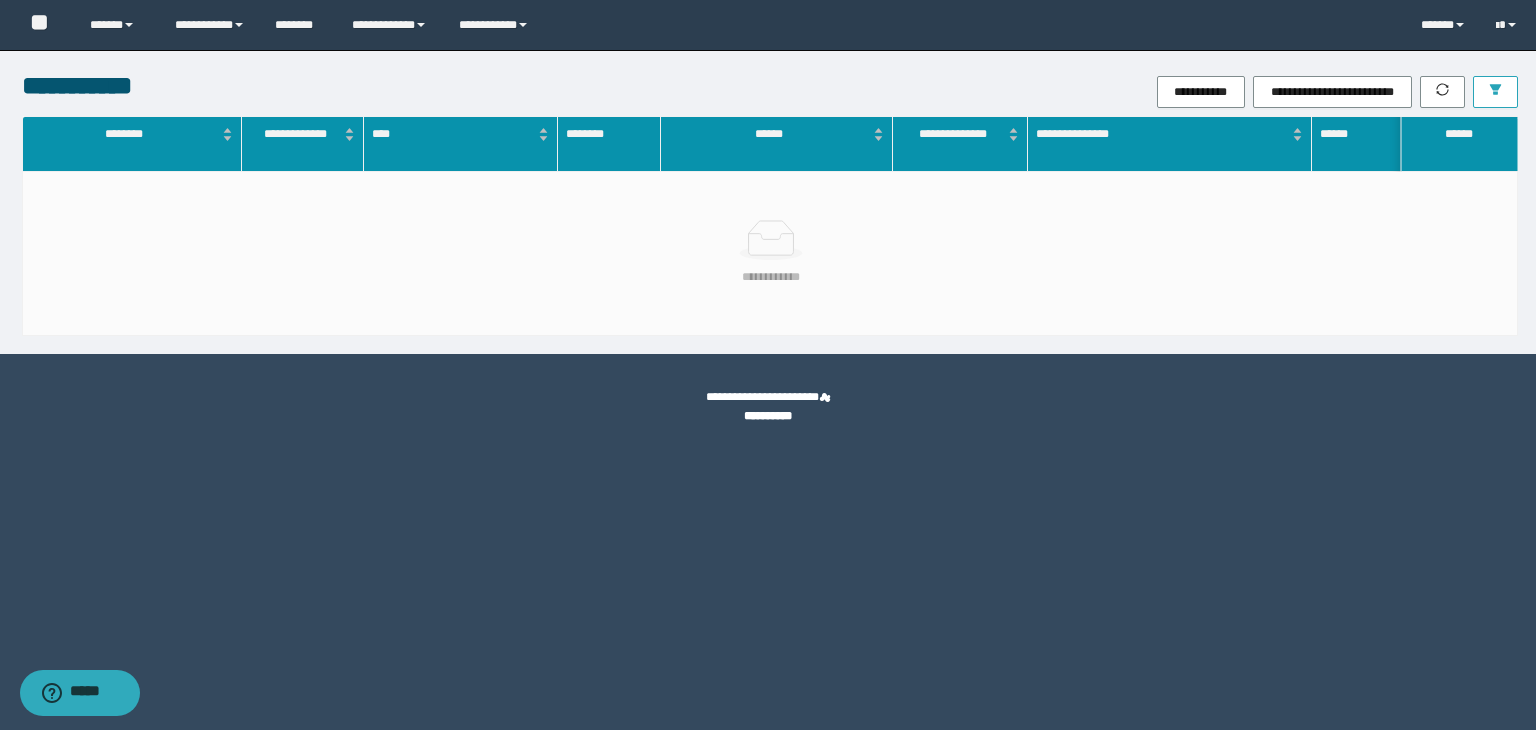 click 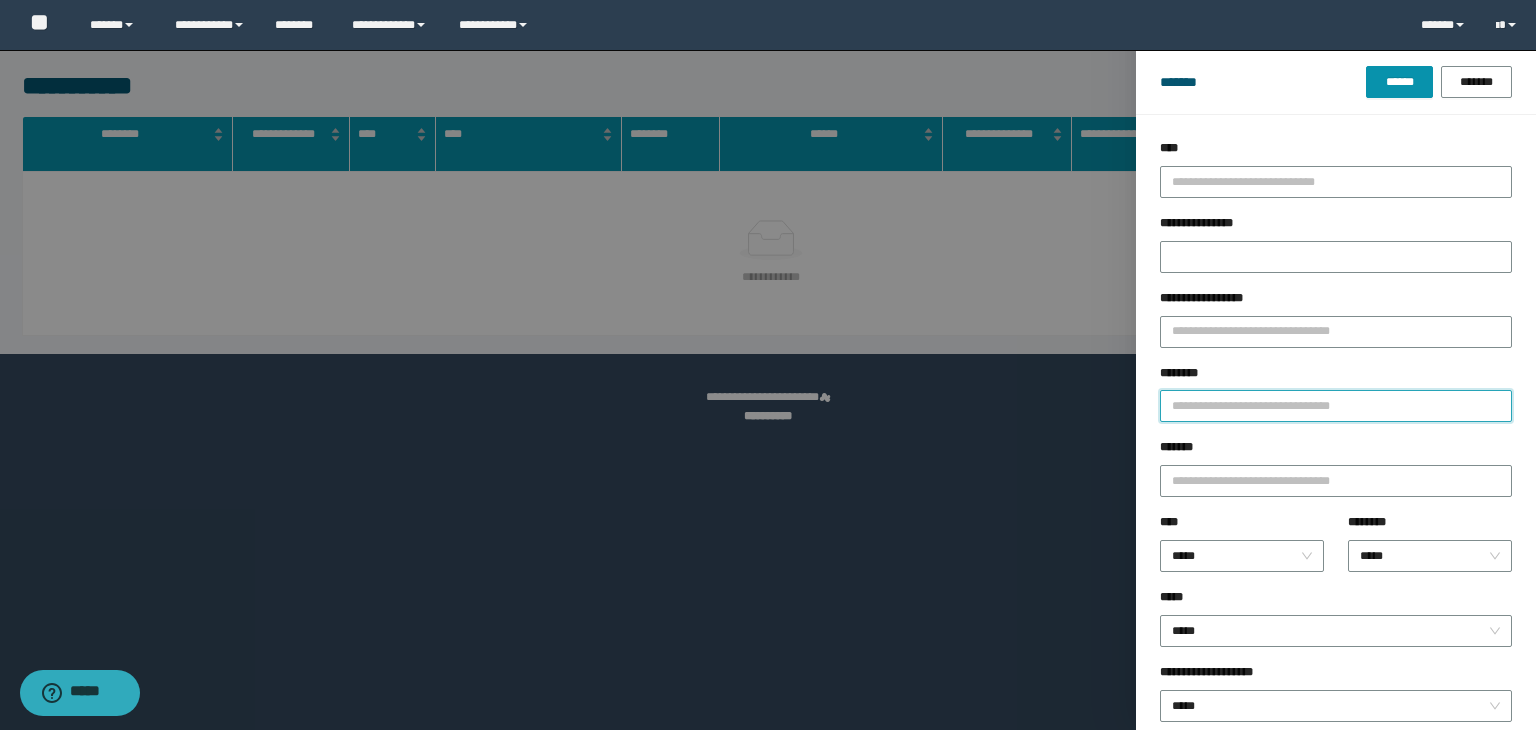 click on "********" at bounding box center [1336, 406] 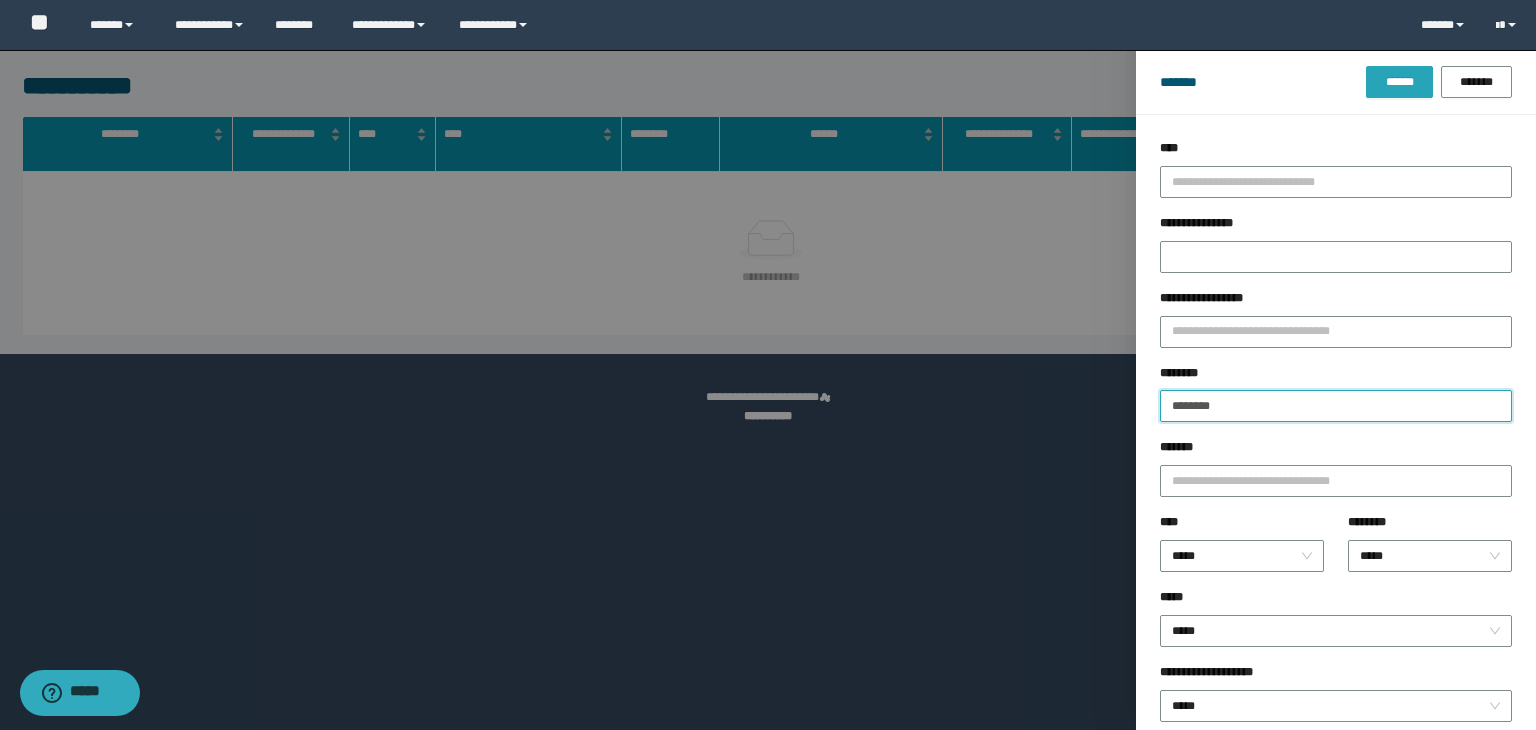 type on "********" 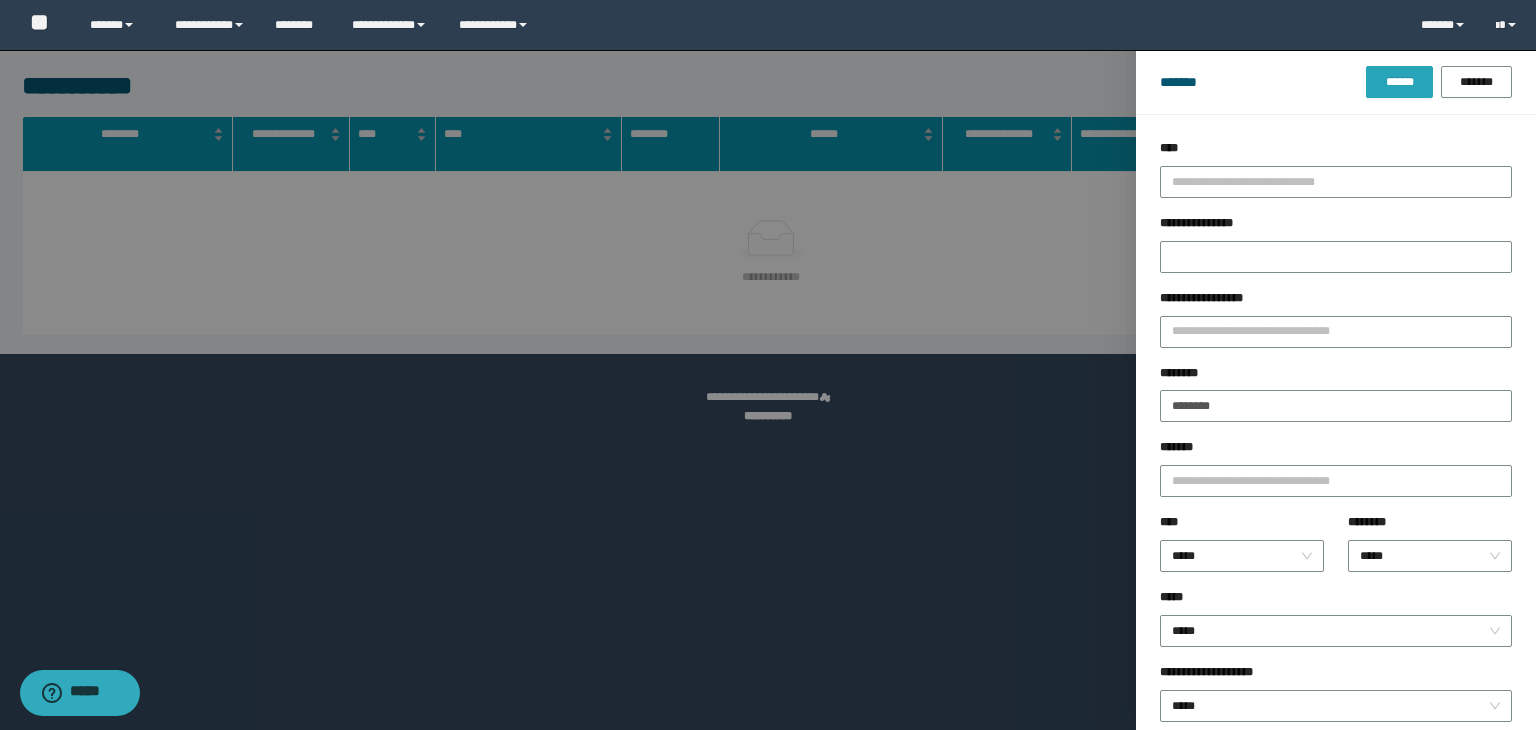 click on "******" at bounding box center (1399, 82) 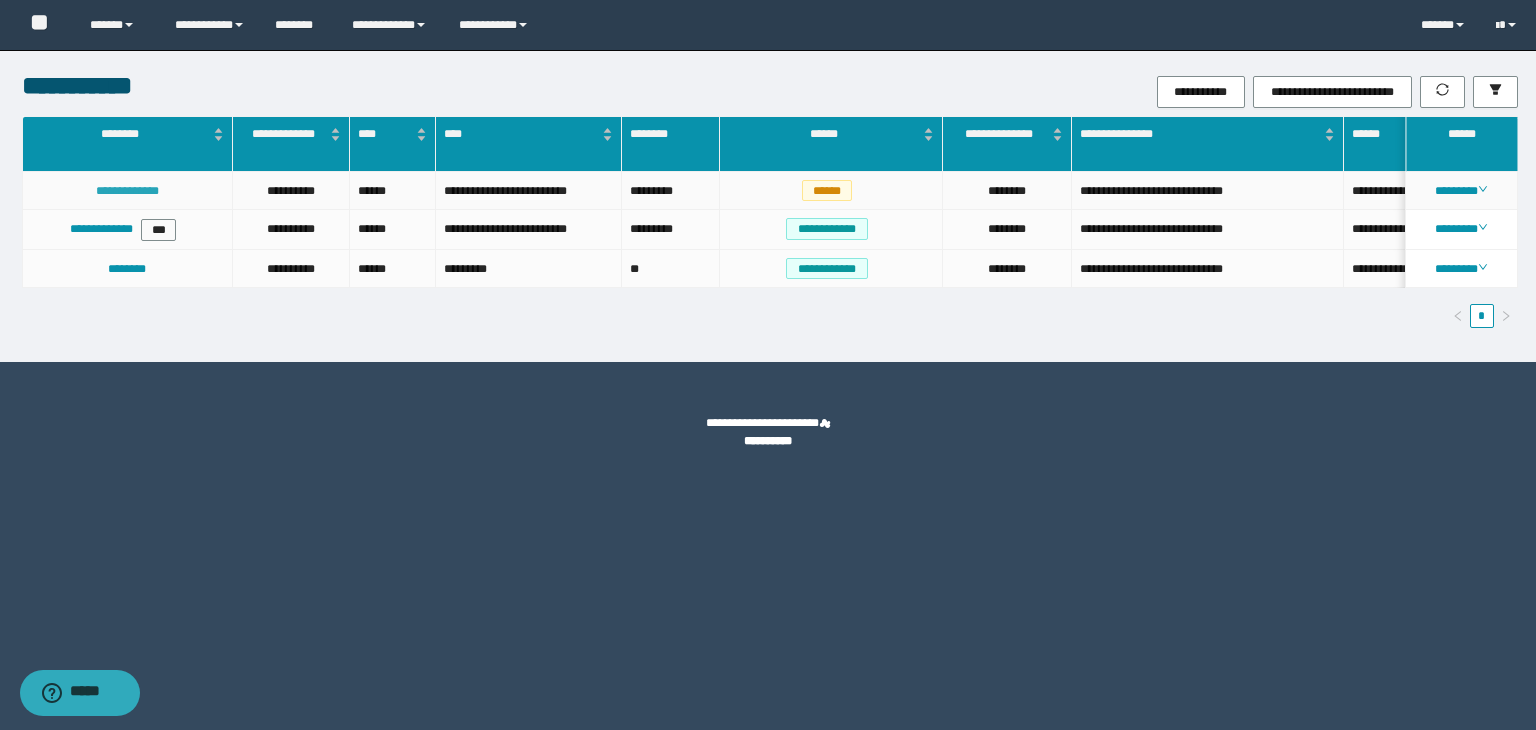 click on "**********" at bounding box center [127, 191] 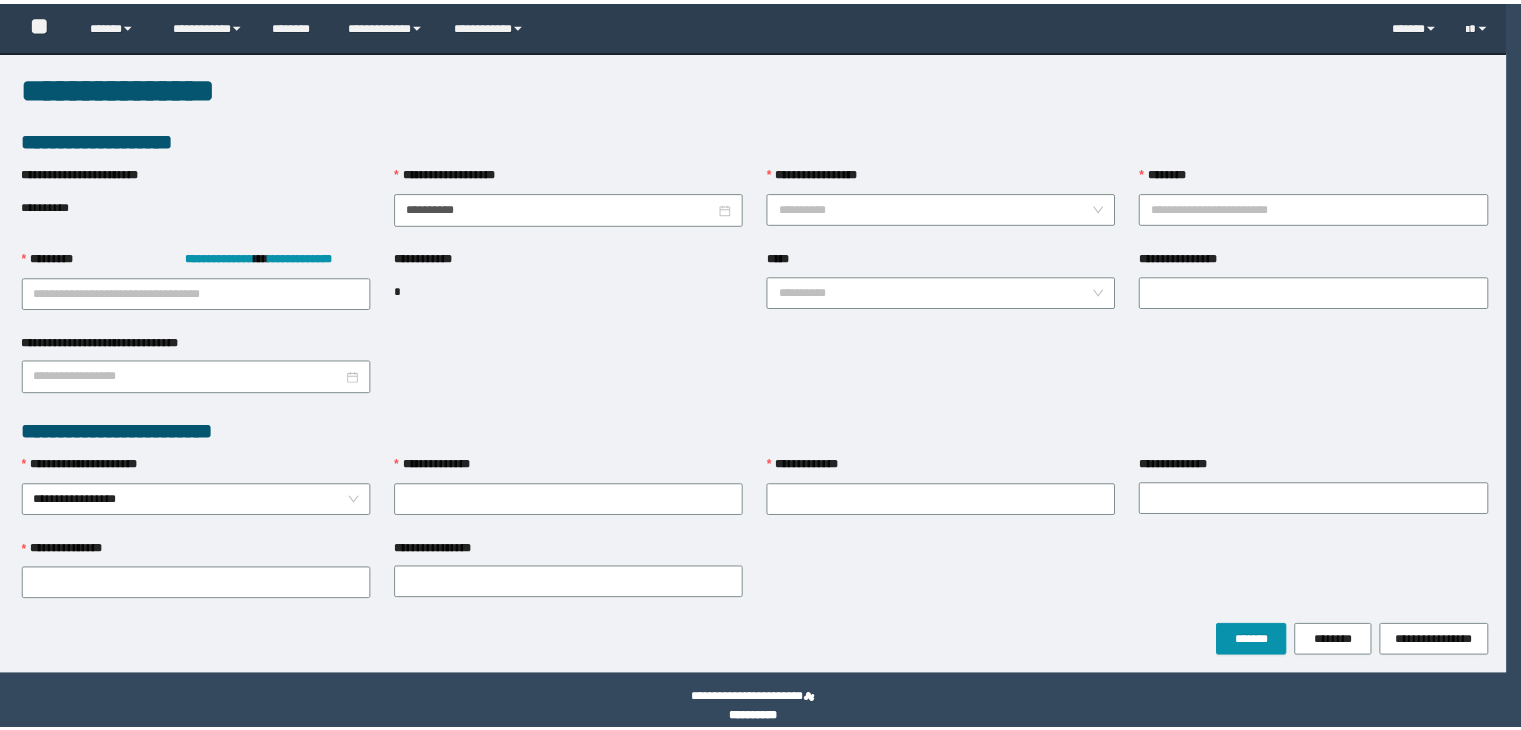 scroll, scrollTop: 0, scrollLeft: 0, axis: both 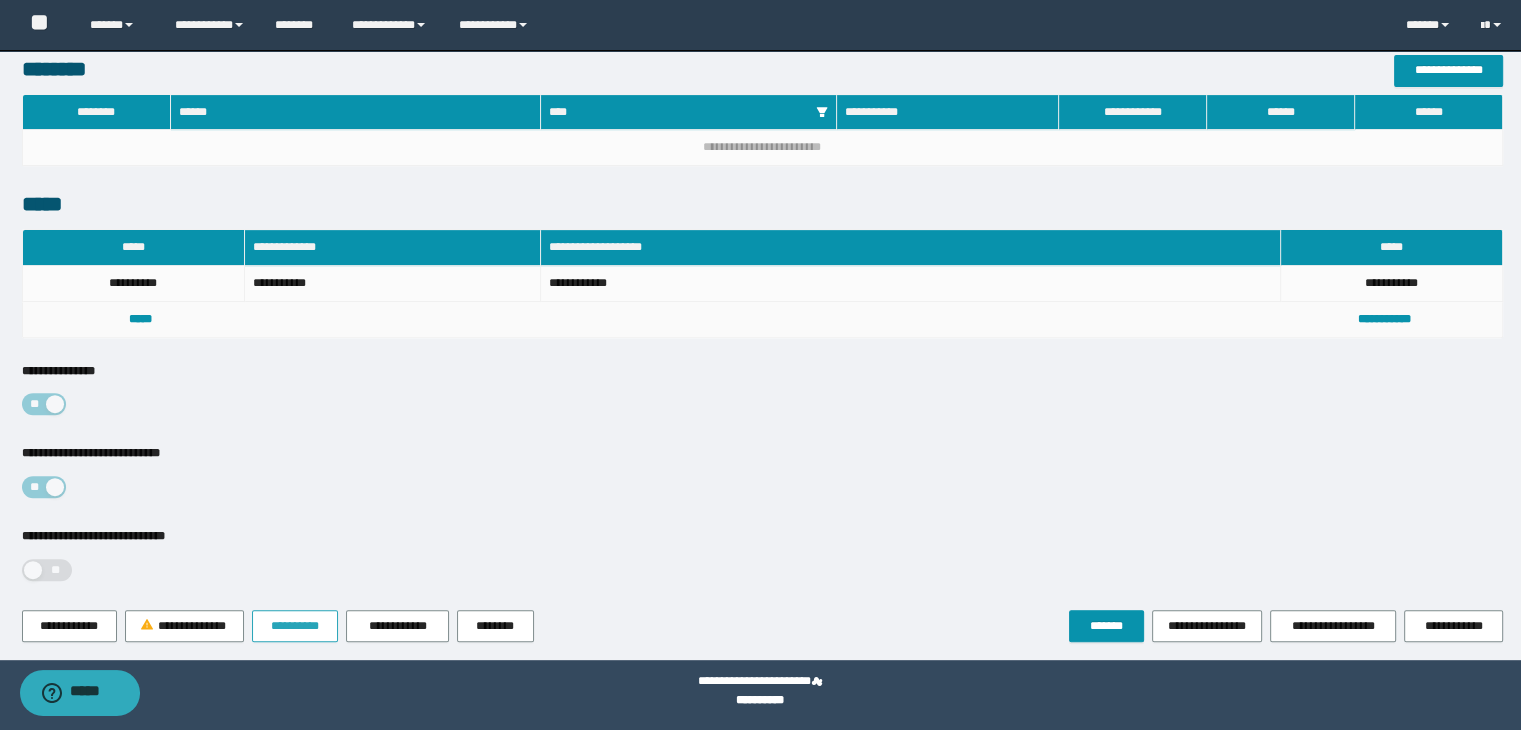 click on "**********" at bounding box center [295, 626] 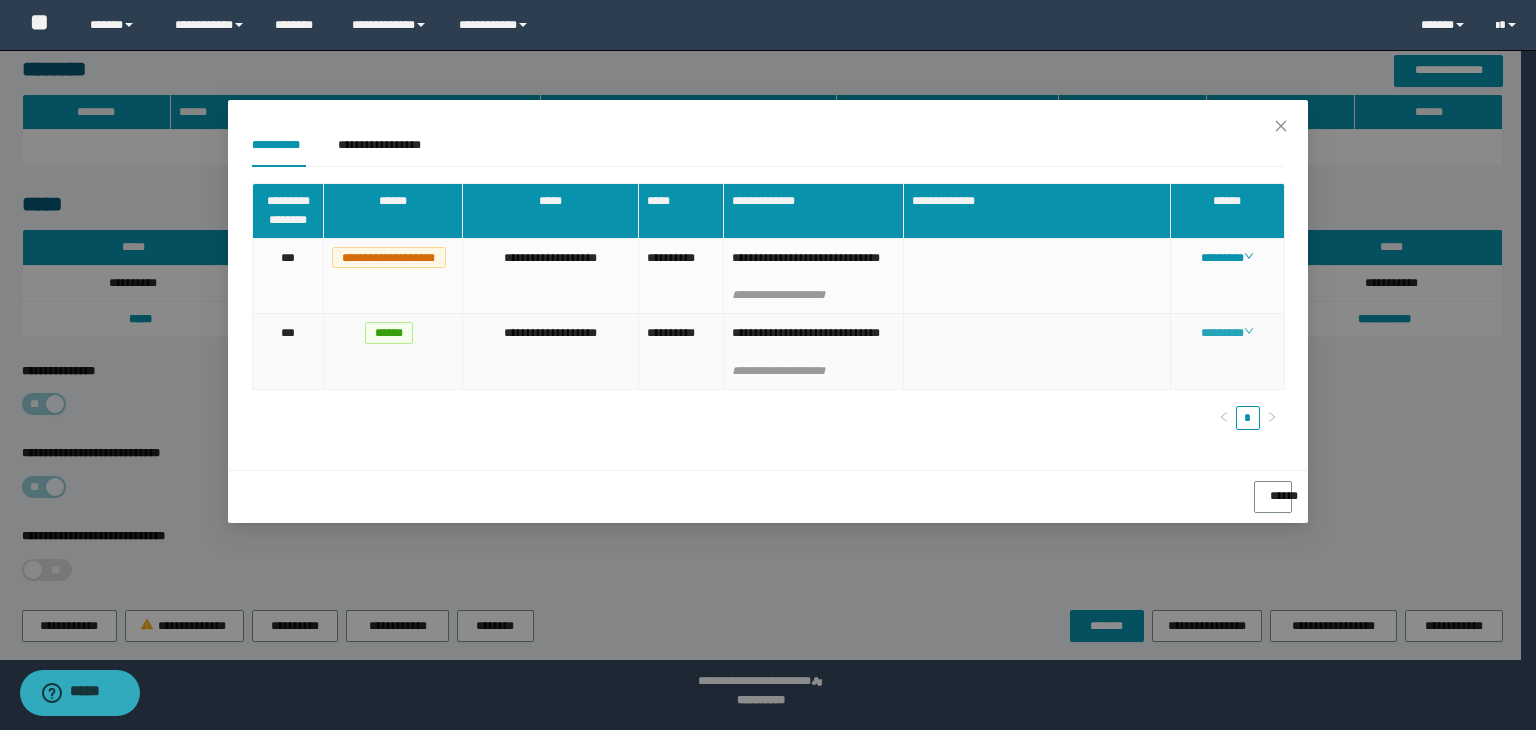 click on "********" at bounding box center (1227, 333) 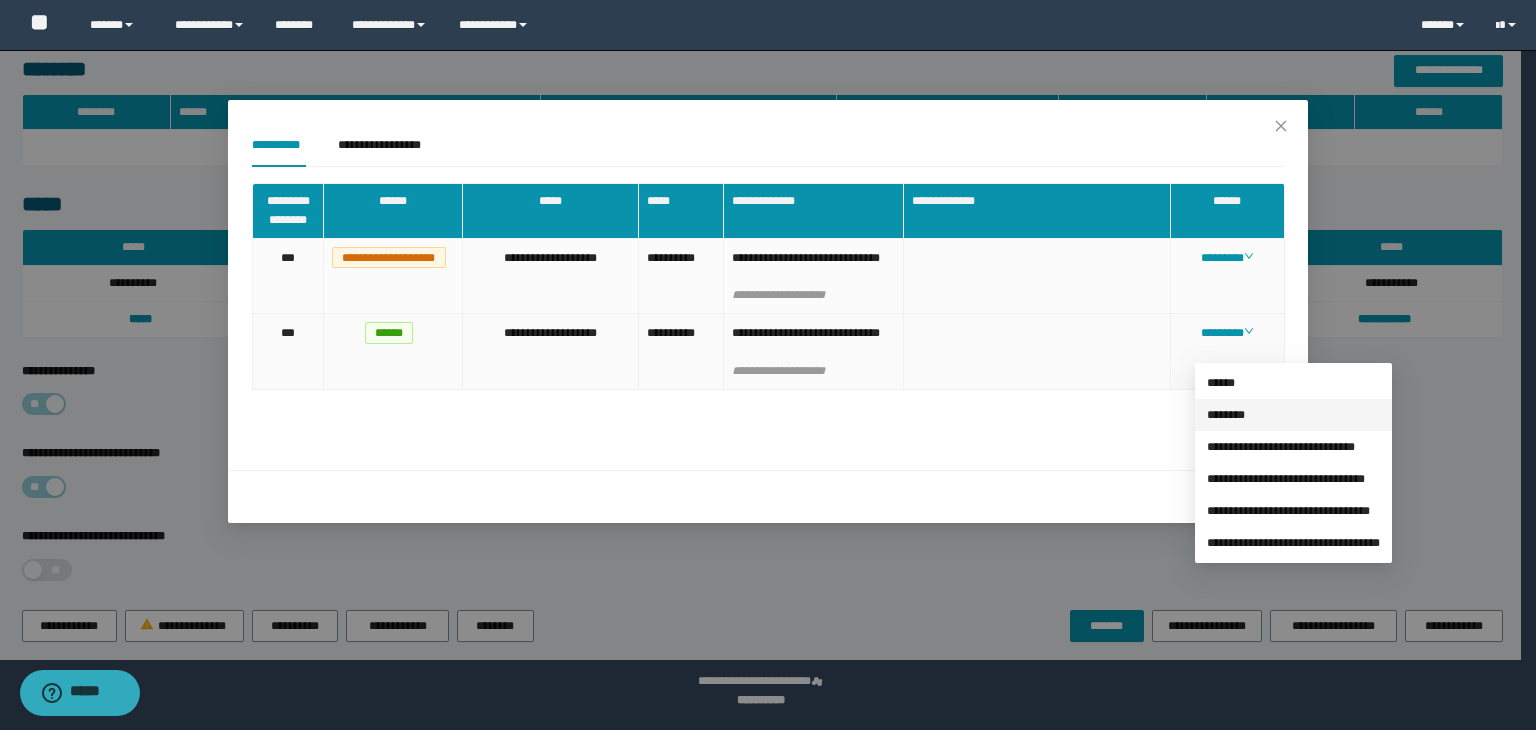click on "********" at bounding box center (1226, 415) 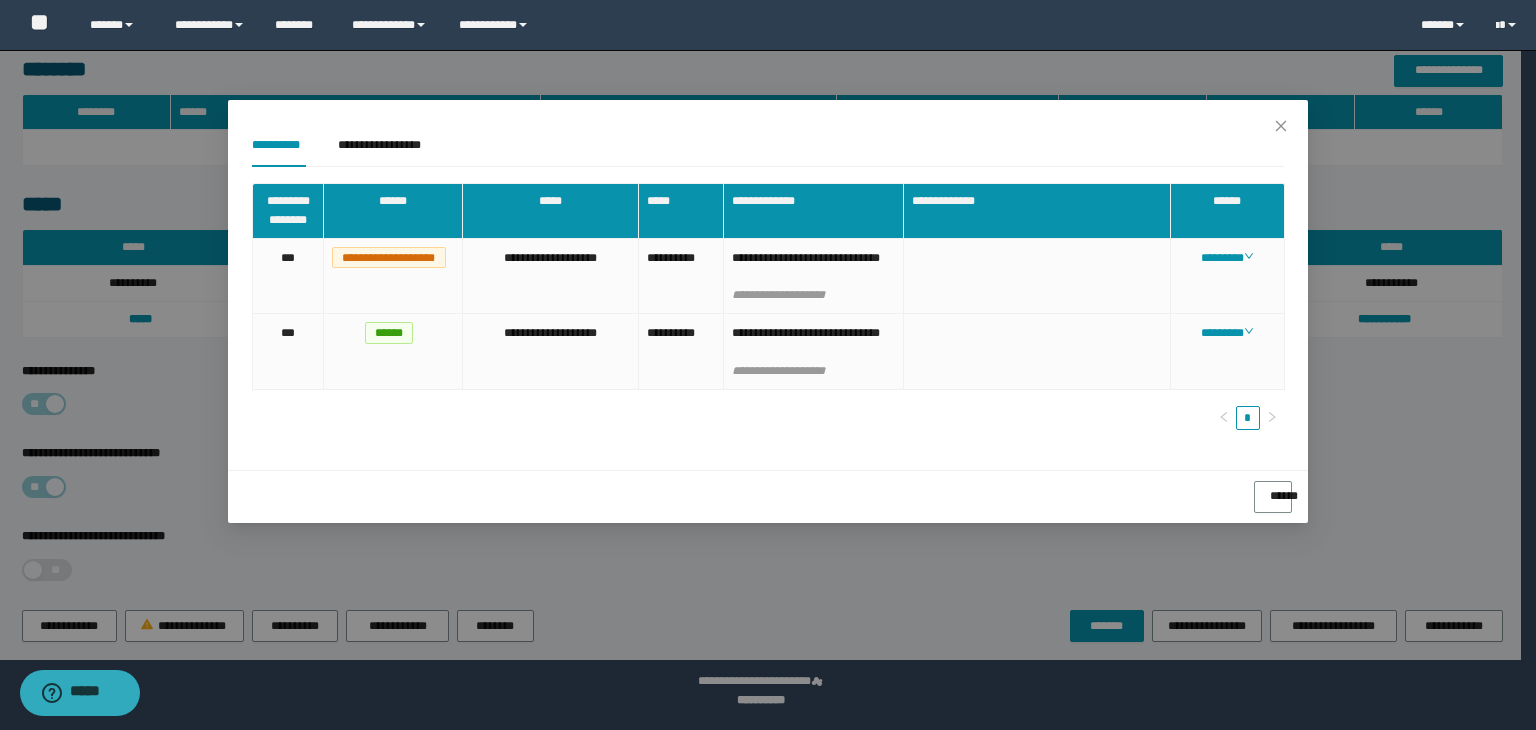 click on "**********" at bounding box center [768, 365] 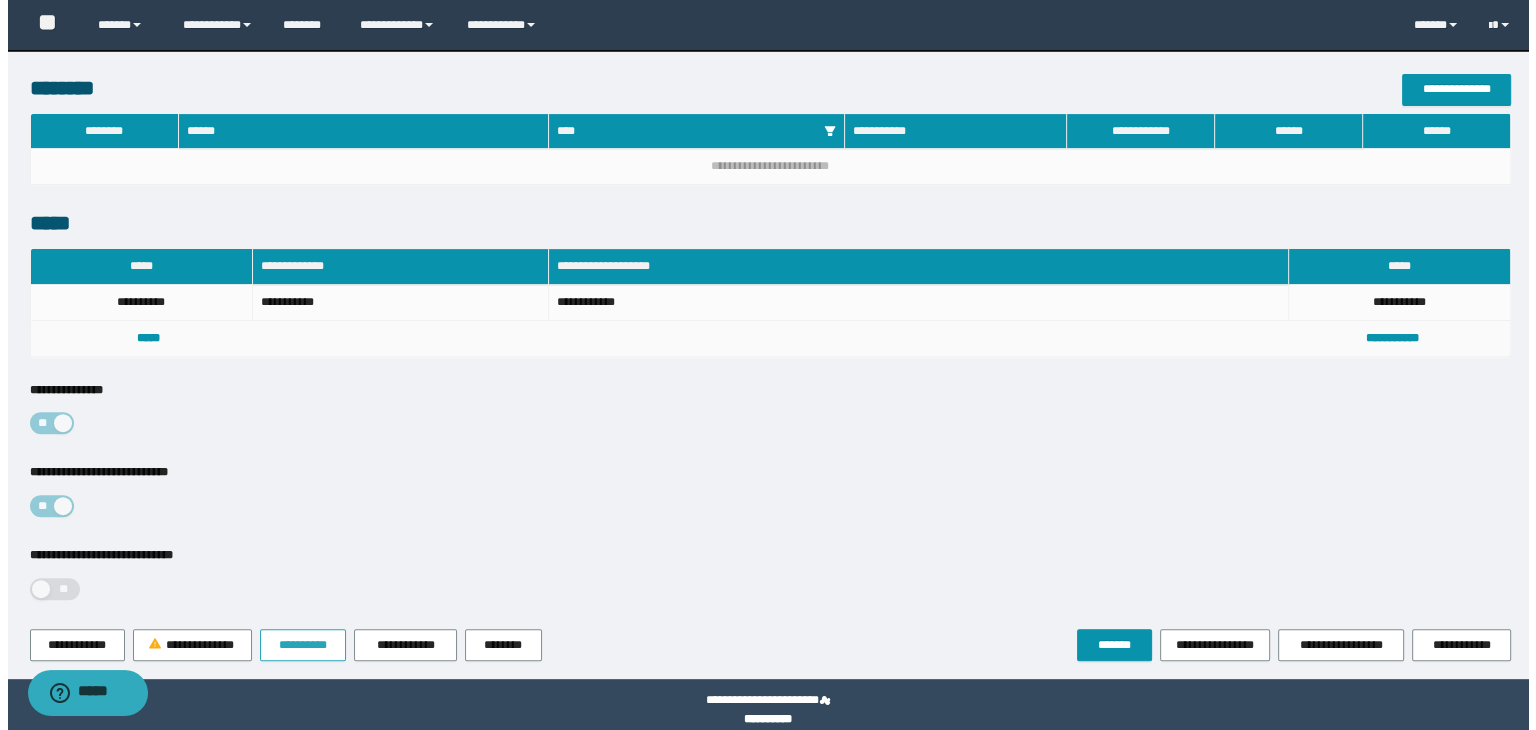 scroll, scrollTop: 654, scrollLeft: 0, axis: vertical 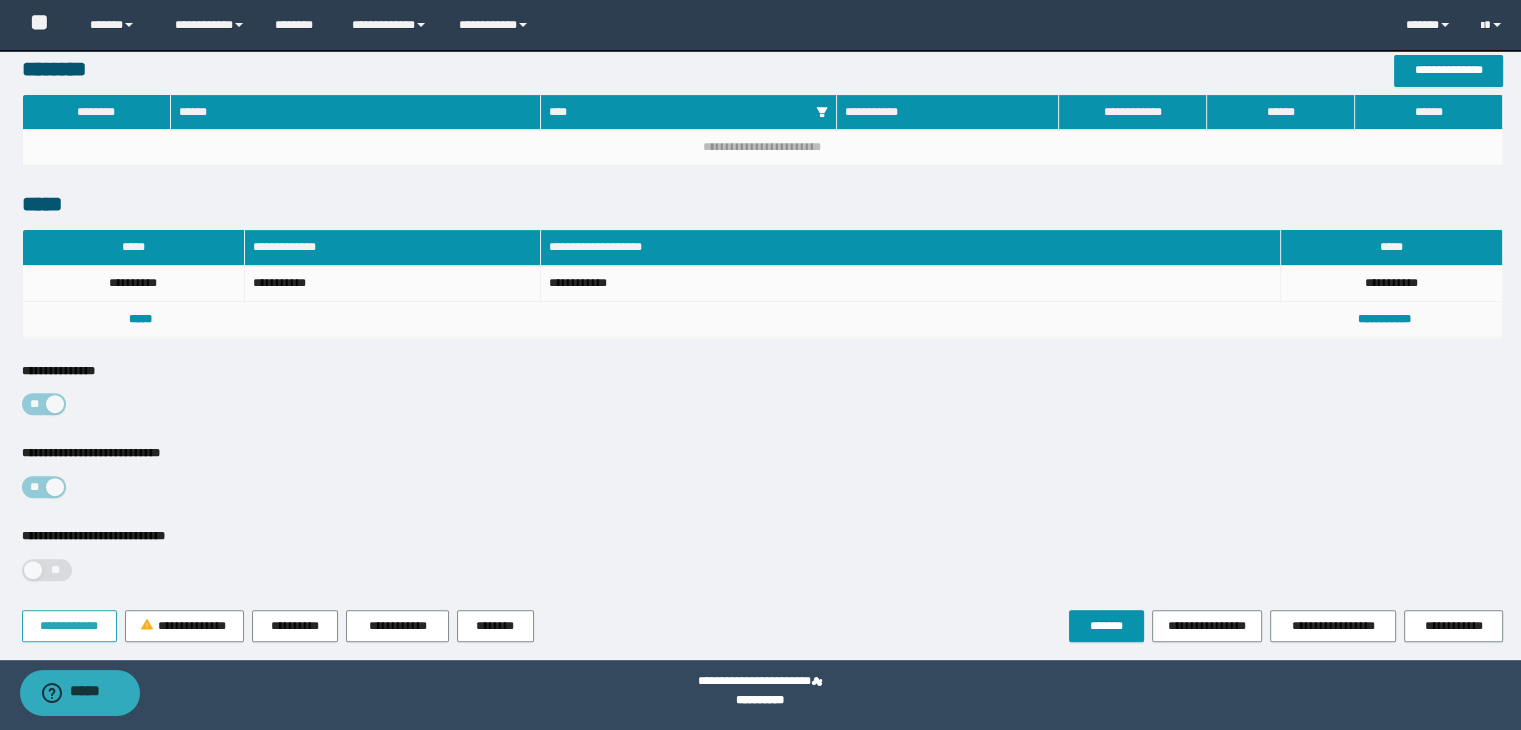 click on "**********" at bounding box center [69, 626] 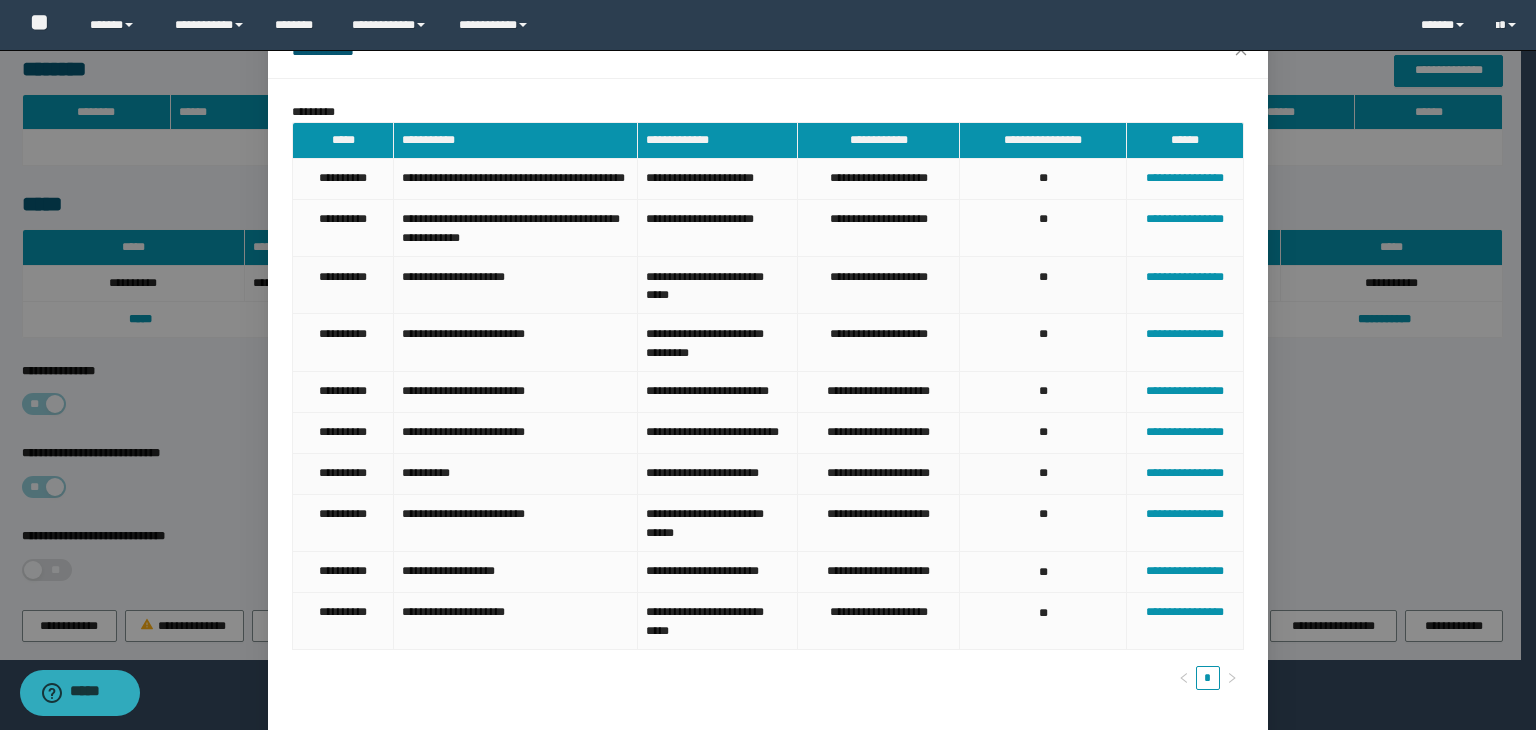 scroll, scrollTop: 183, scrollLeft: 0, axis: vertical 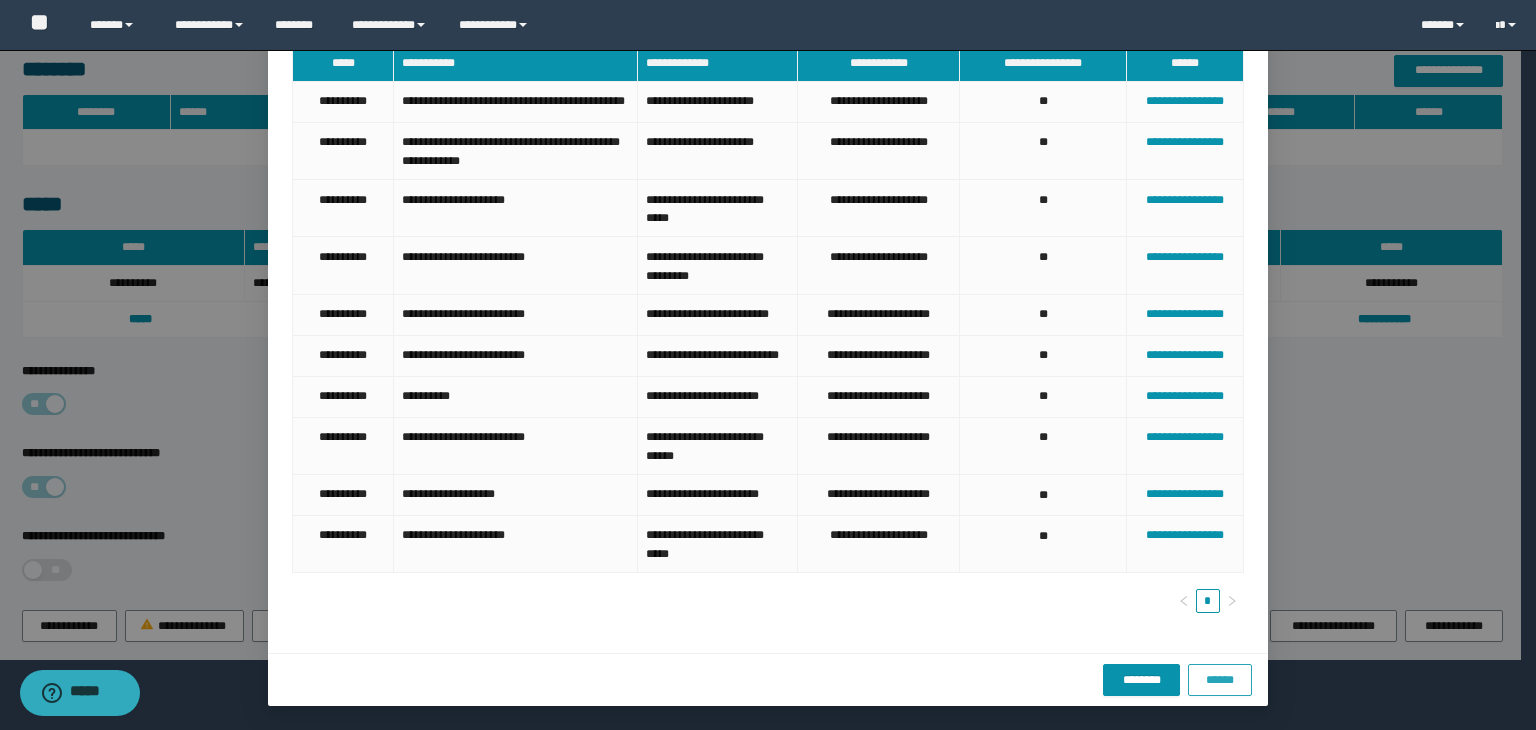 click on "******" at bounding box center [1220, 680] 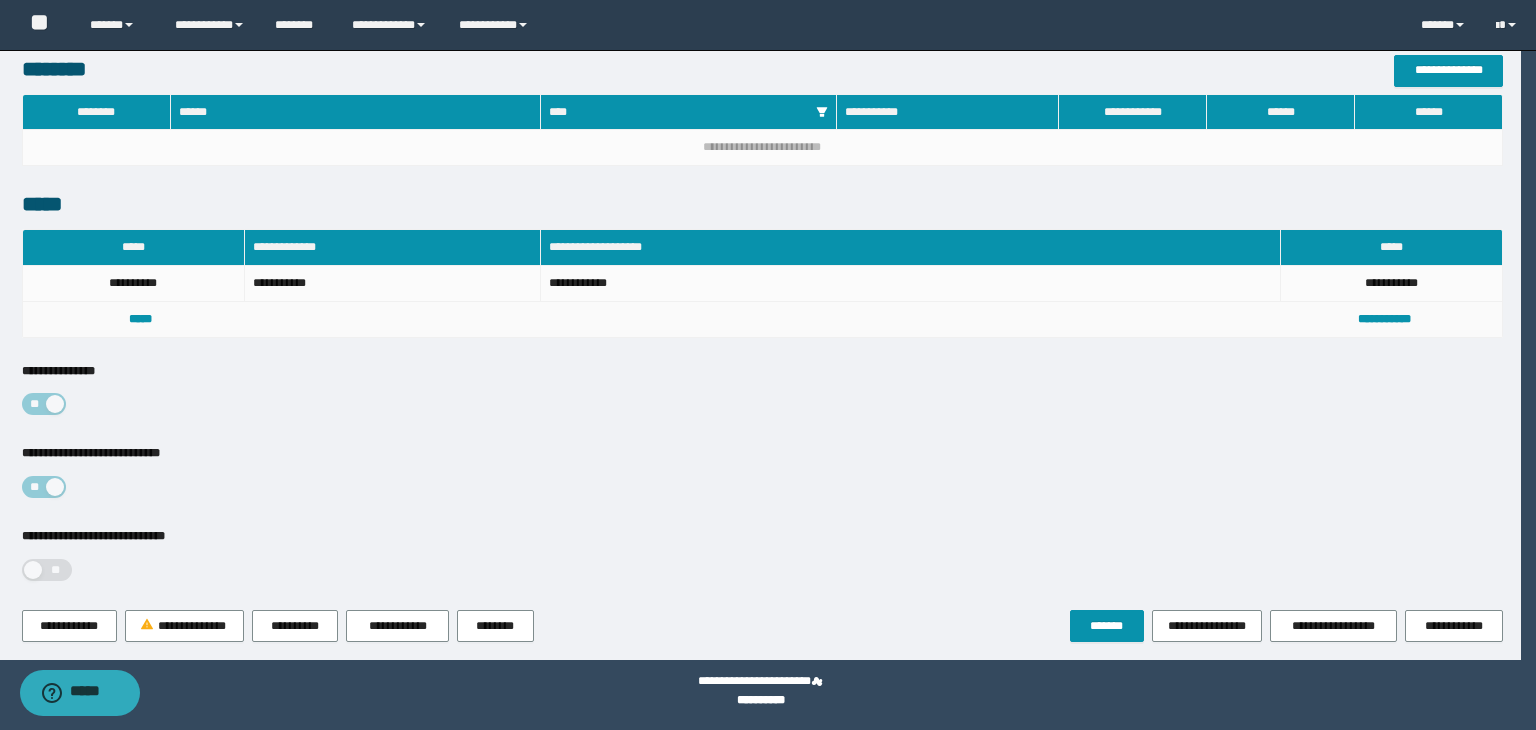 scroll, scrollTop: 83, scrollLeft: 0, axis: vertical 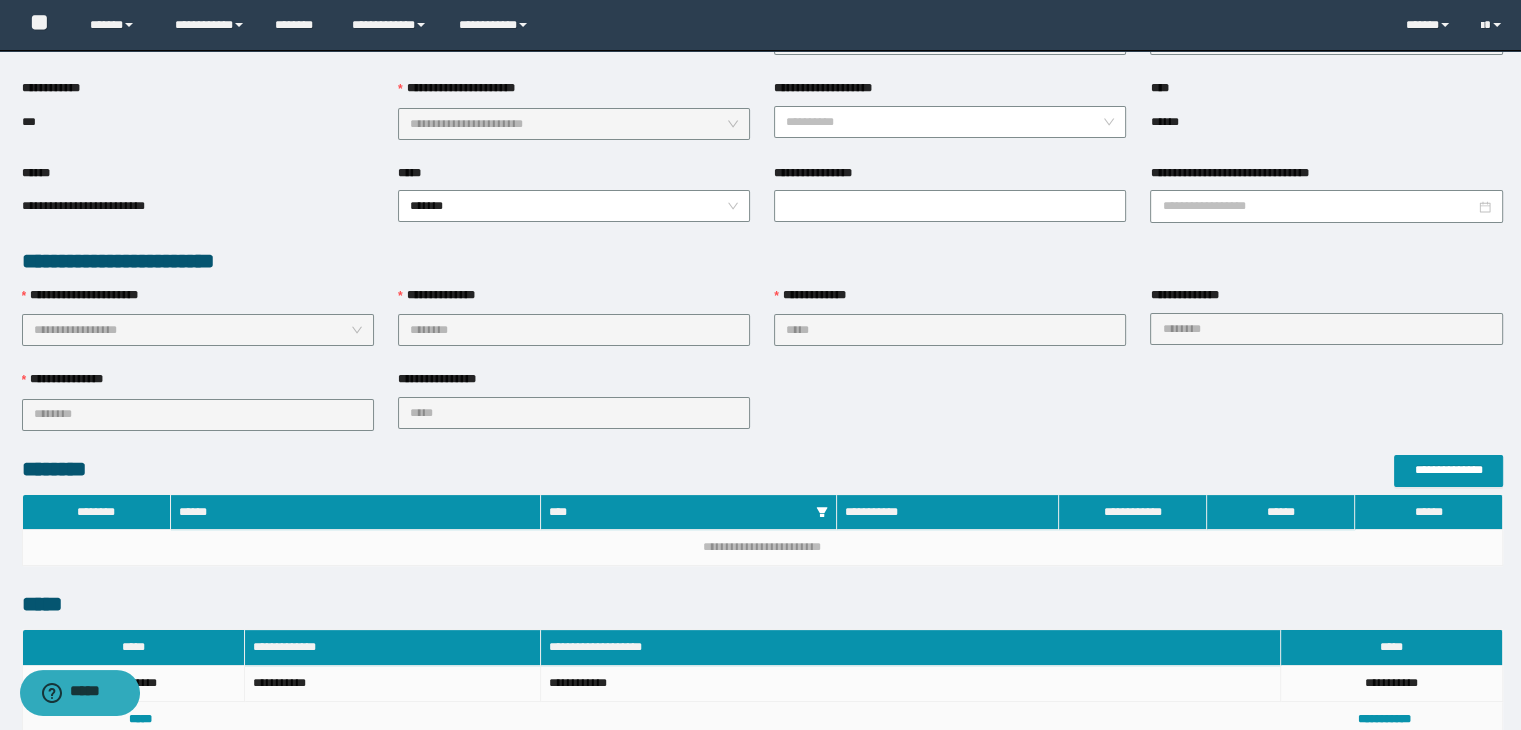 click on "**********" at bounding box center (762, 328) 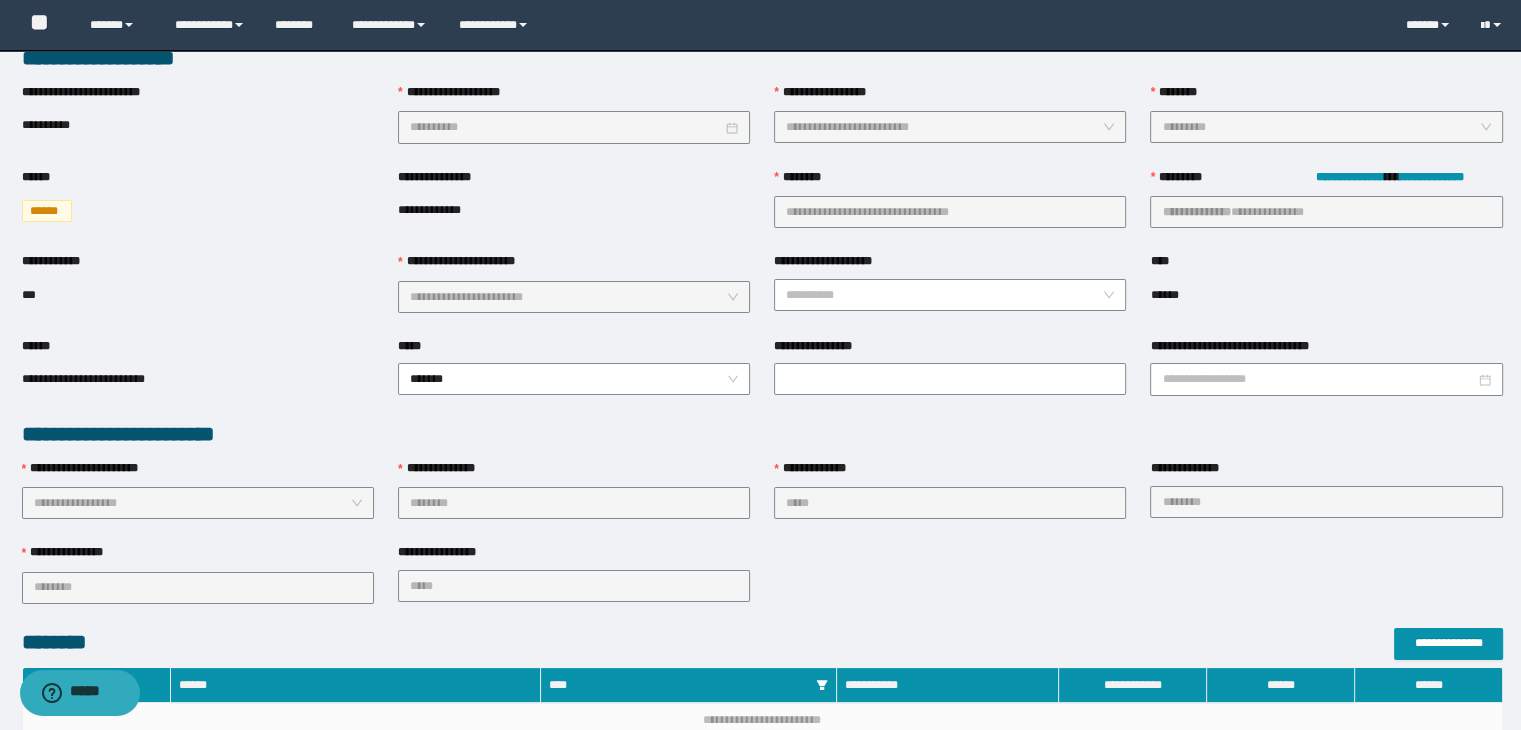 scroll, scrollTop: 0, scrollLeft: 0, axis: both 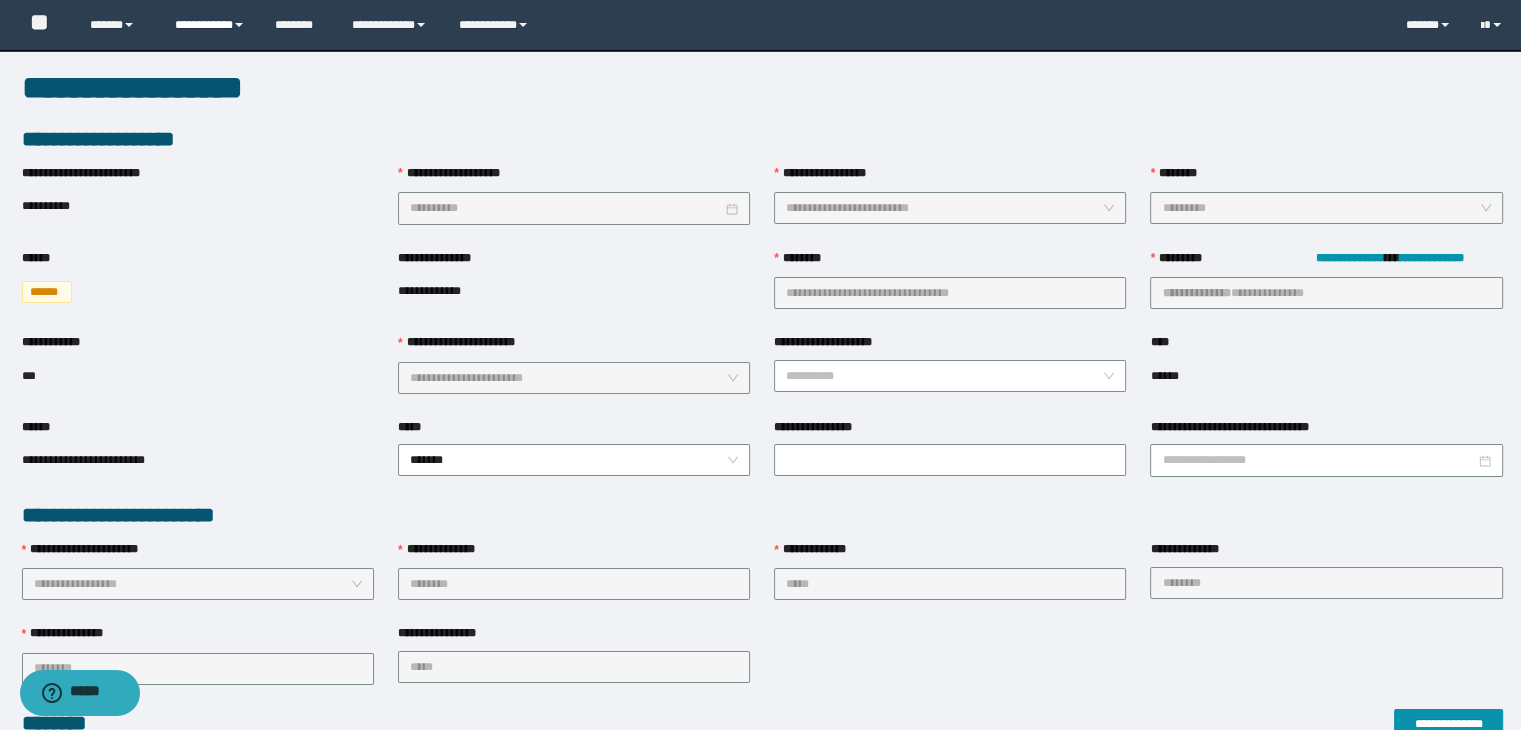drag, startPoint x: 200, startPoint y: 19, endPoint x: 224, endPoint y: 84, distance: 69.289246 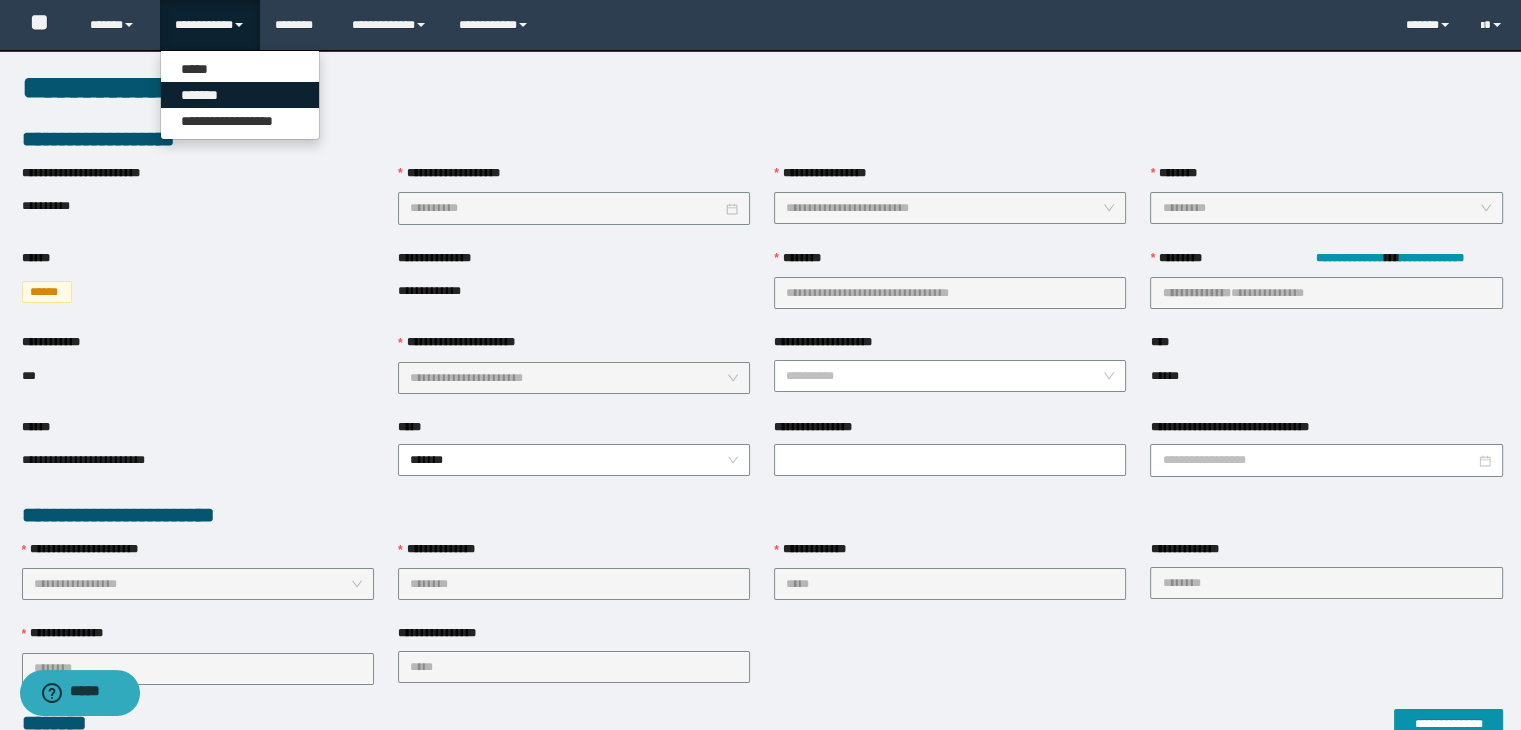 drag, startPoint x: 228, startPoint y: 93, endPoint x: 842, endPoint y: 133, distance: 615.3016 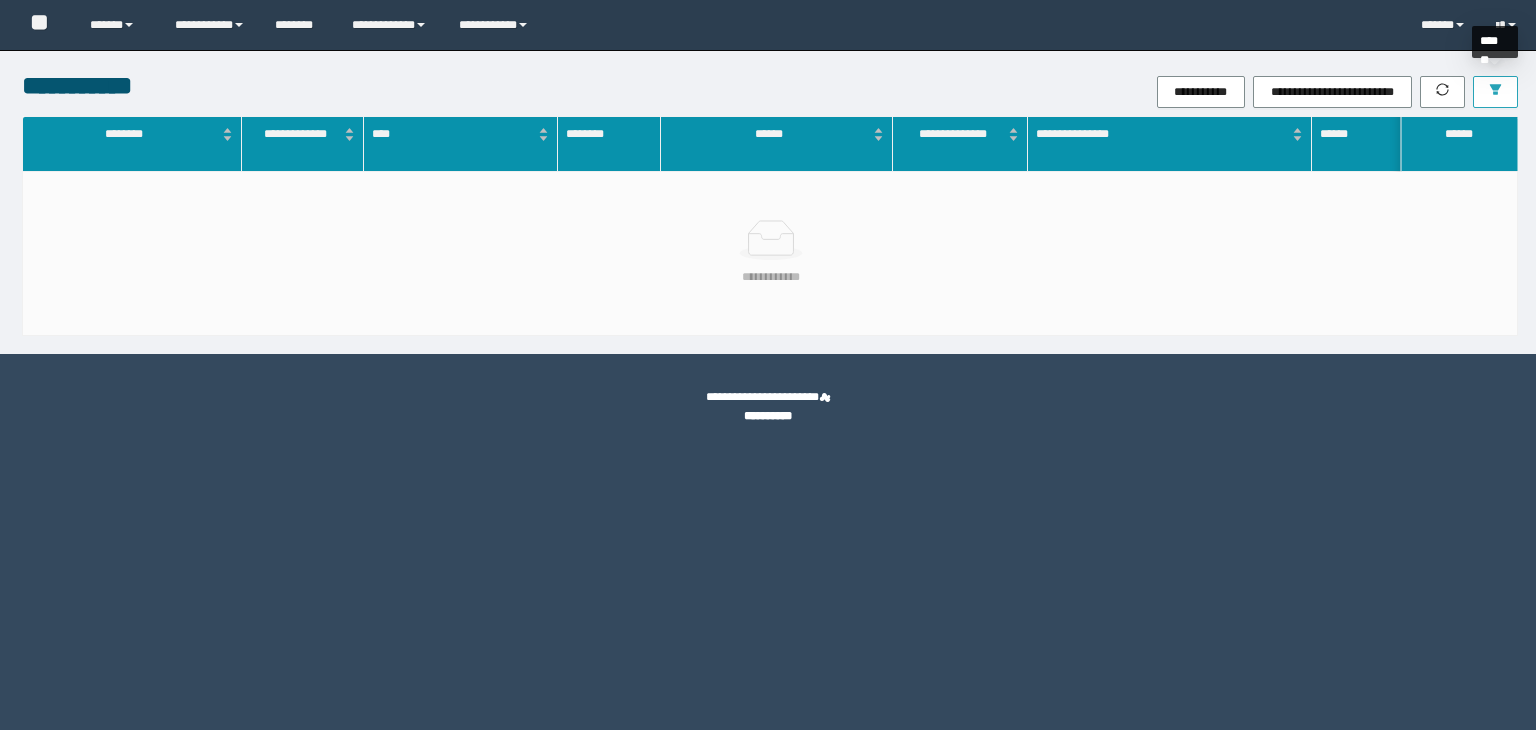 scroll, scrollTop: 0, scrollLeft: 0, axis: both 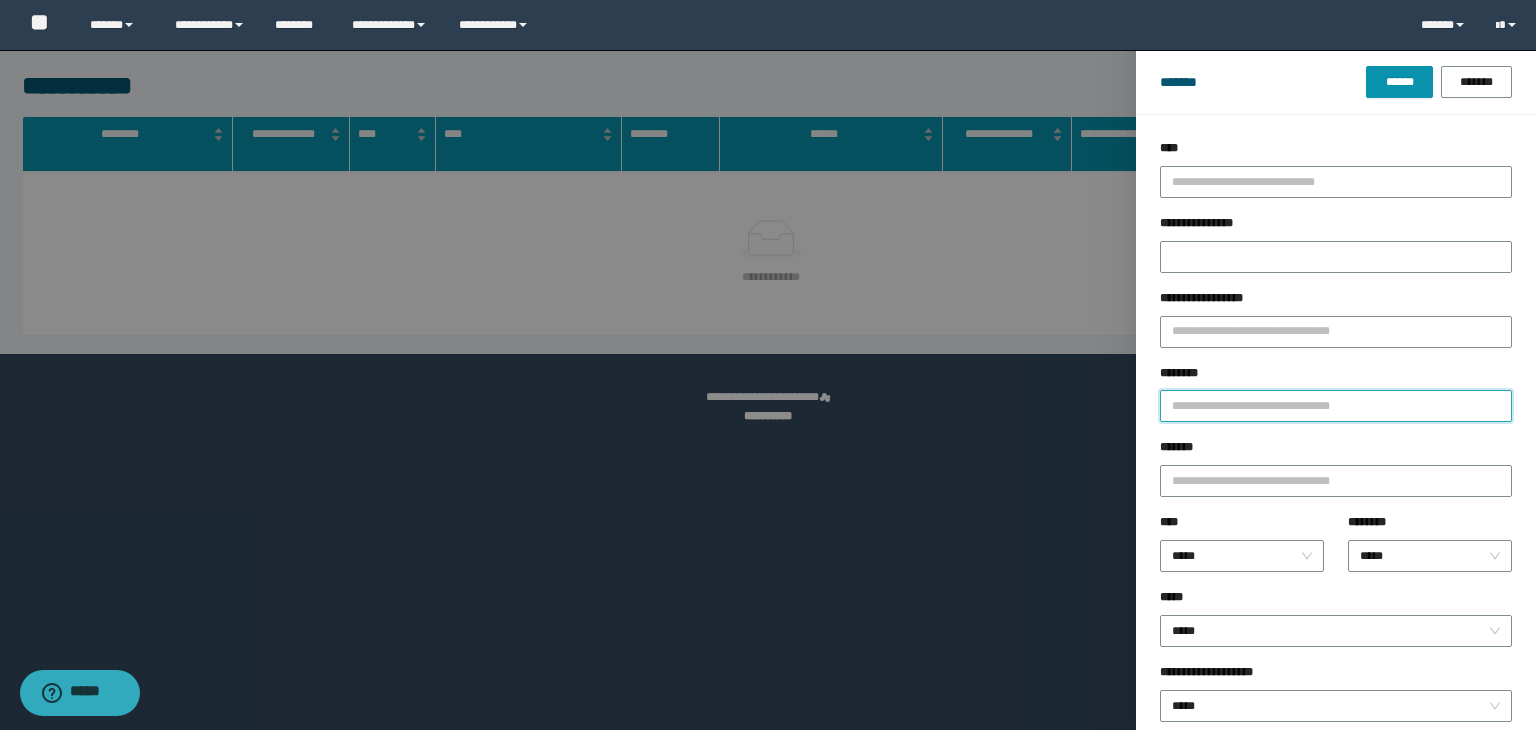 click on "********" at bounding box center [1336, 406] 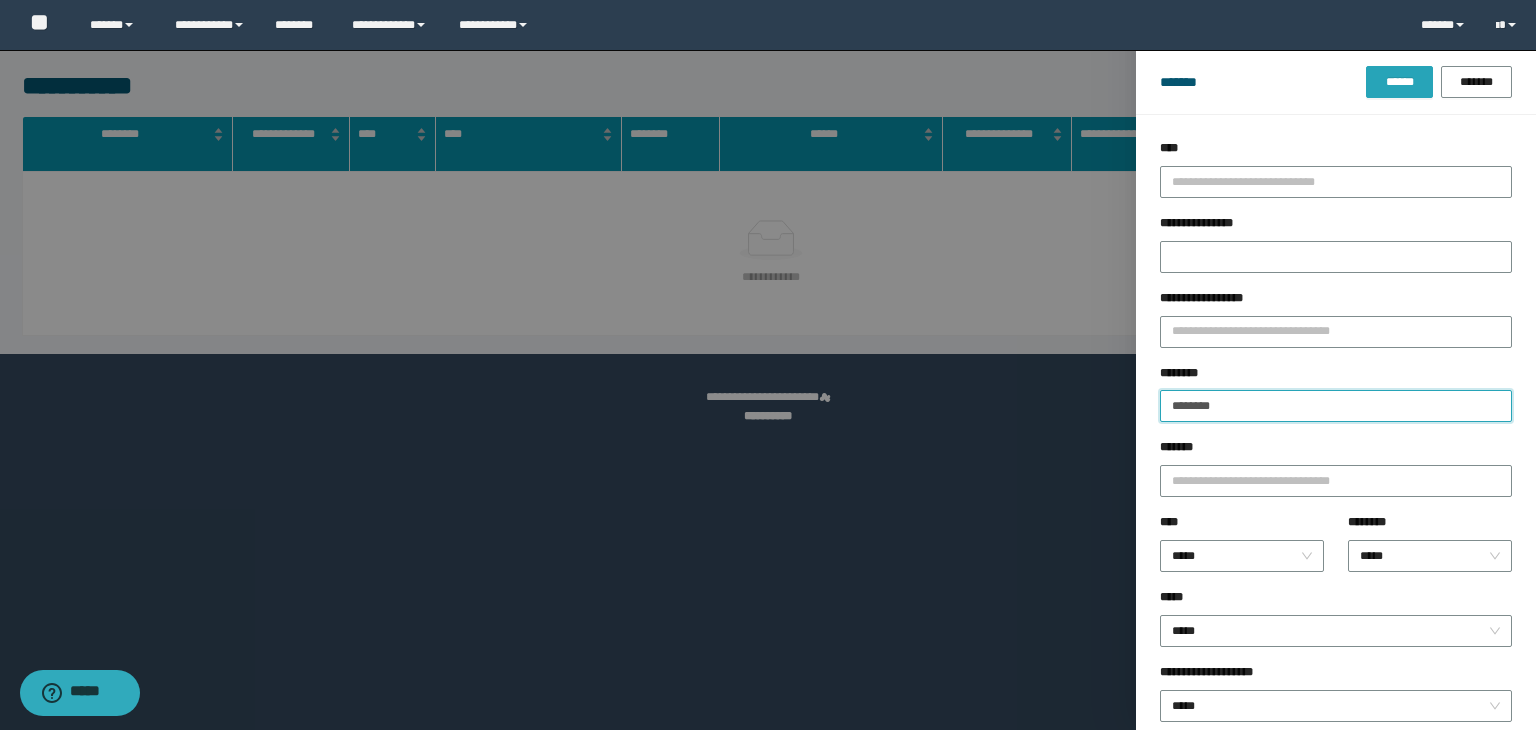 type on "********" 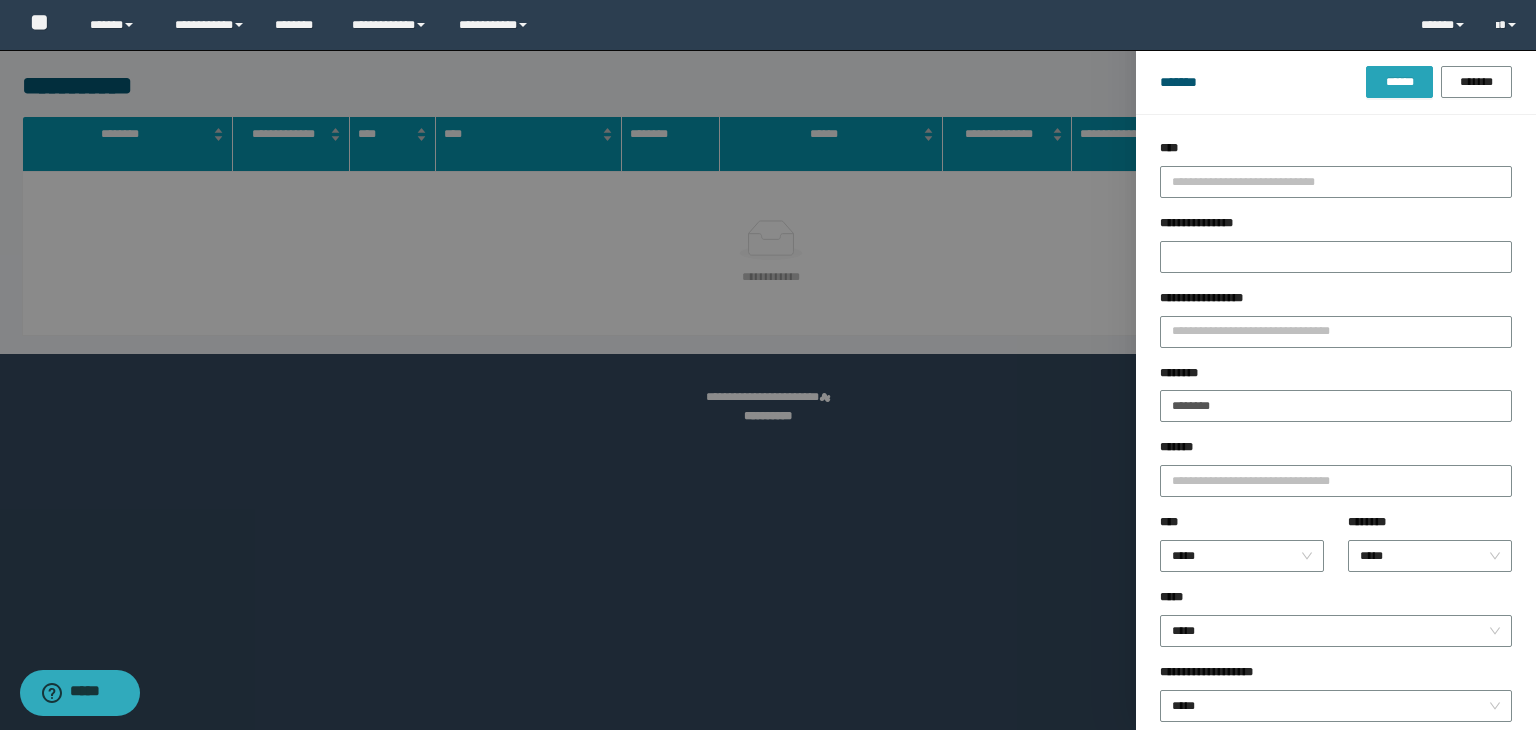 click on "******" at bounding box center (1399, 82) 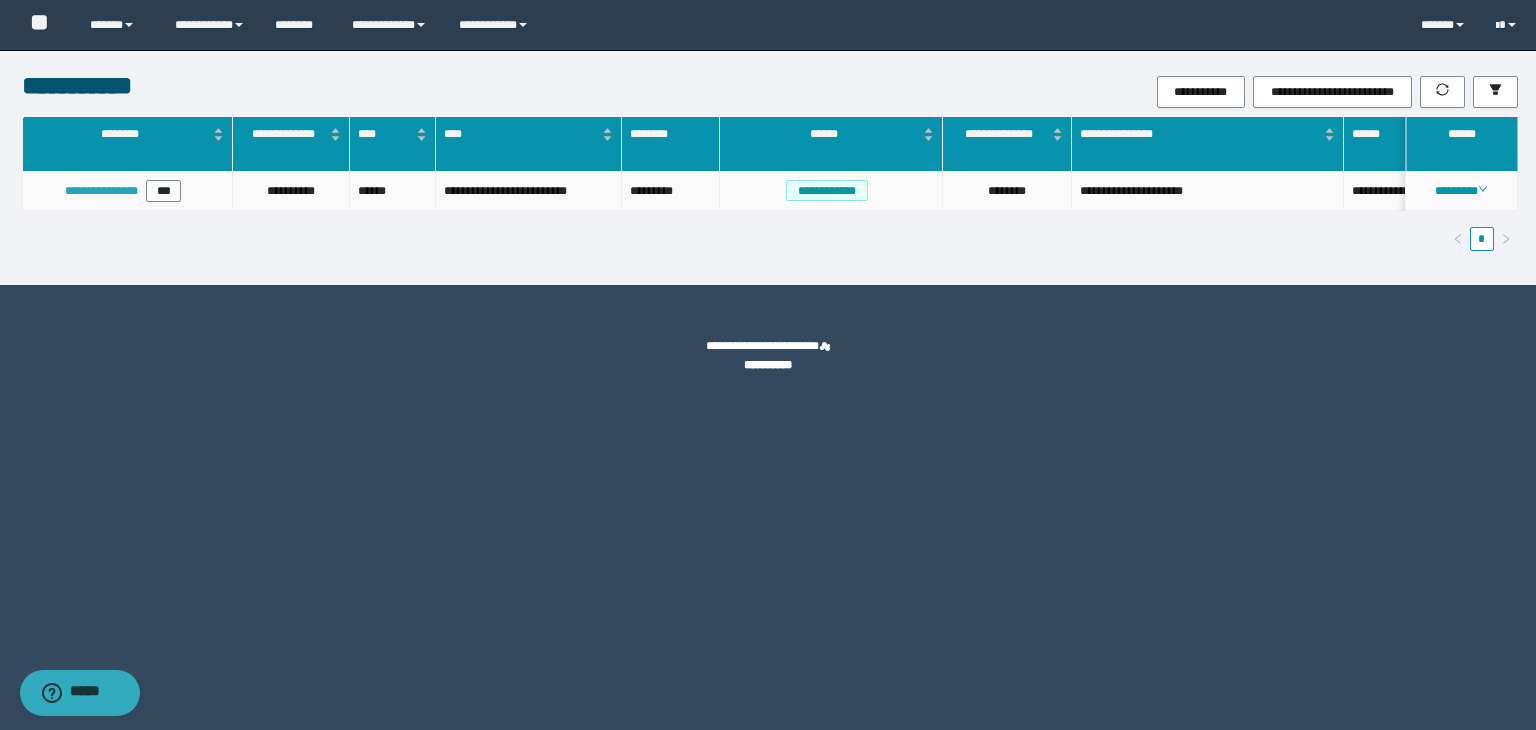 click on "**********" at bounding box center [101, 191] 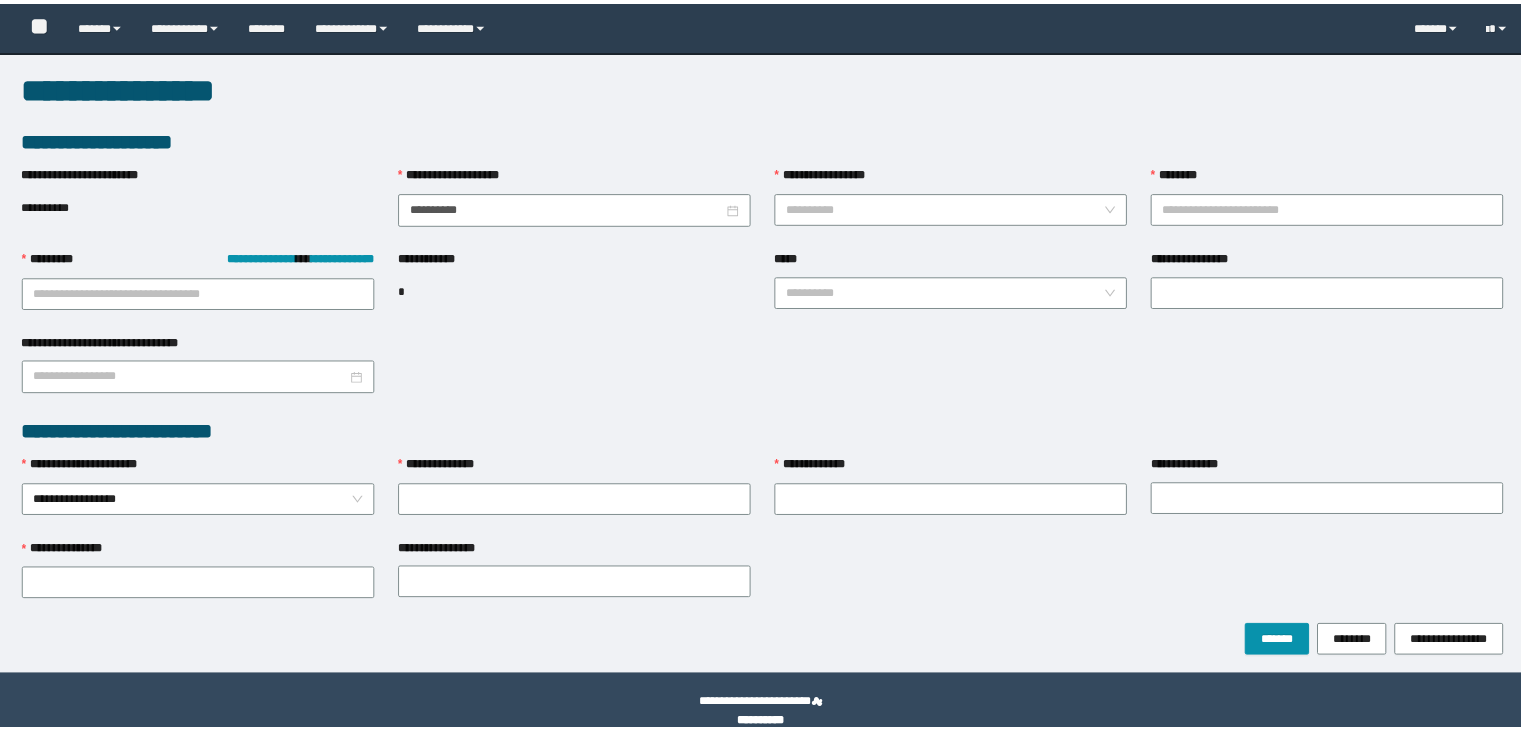 scroll, scrollTop: 0, scrollLeft: 0, axis: both 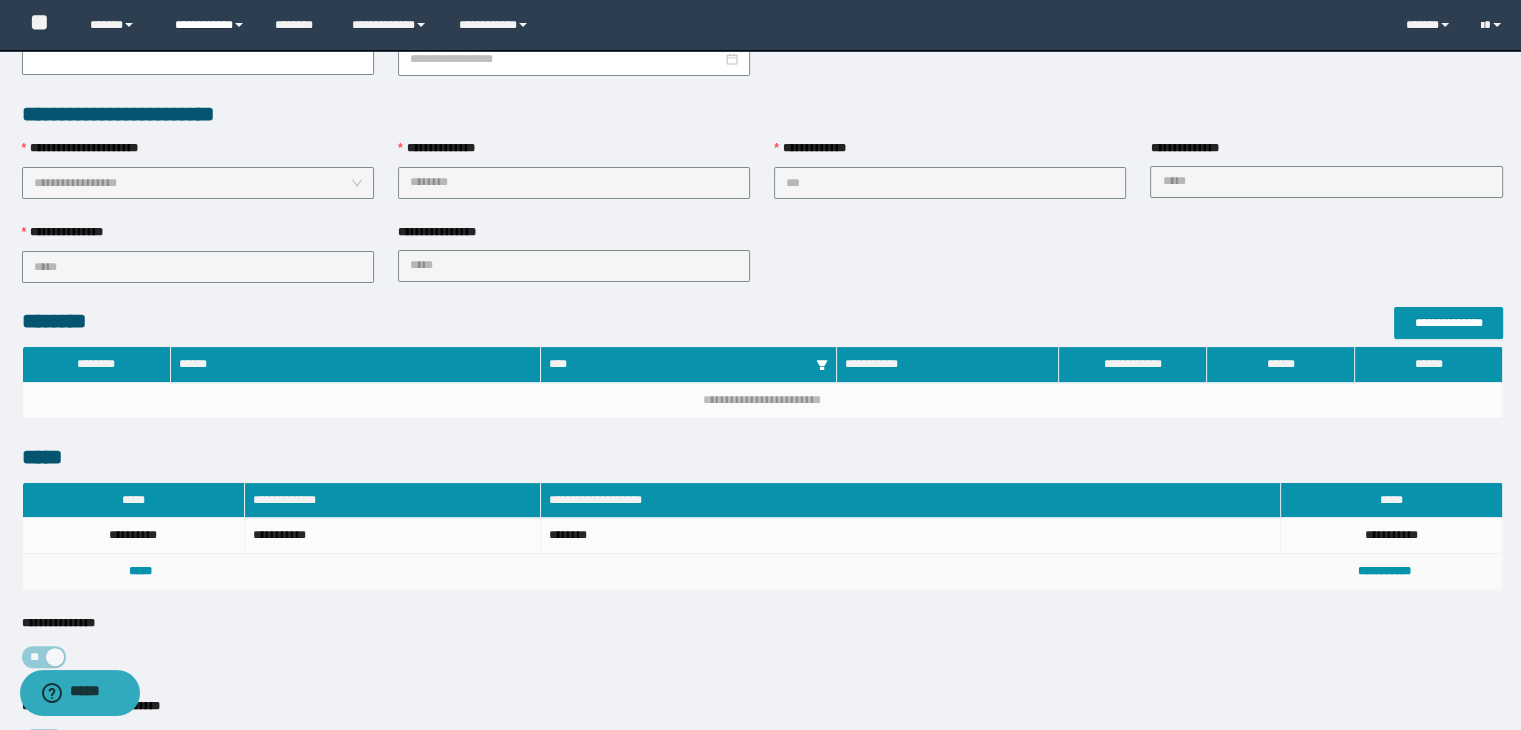 click on "**********" at bounding box center (210, 25) 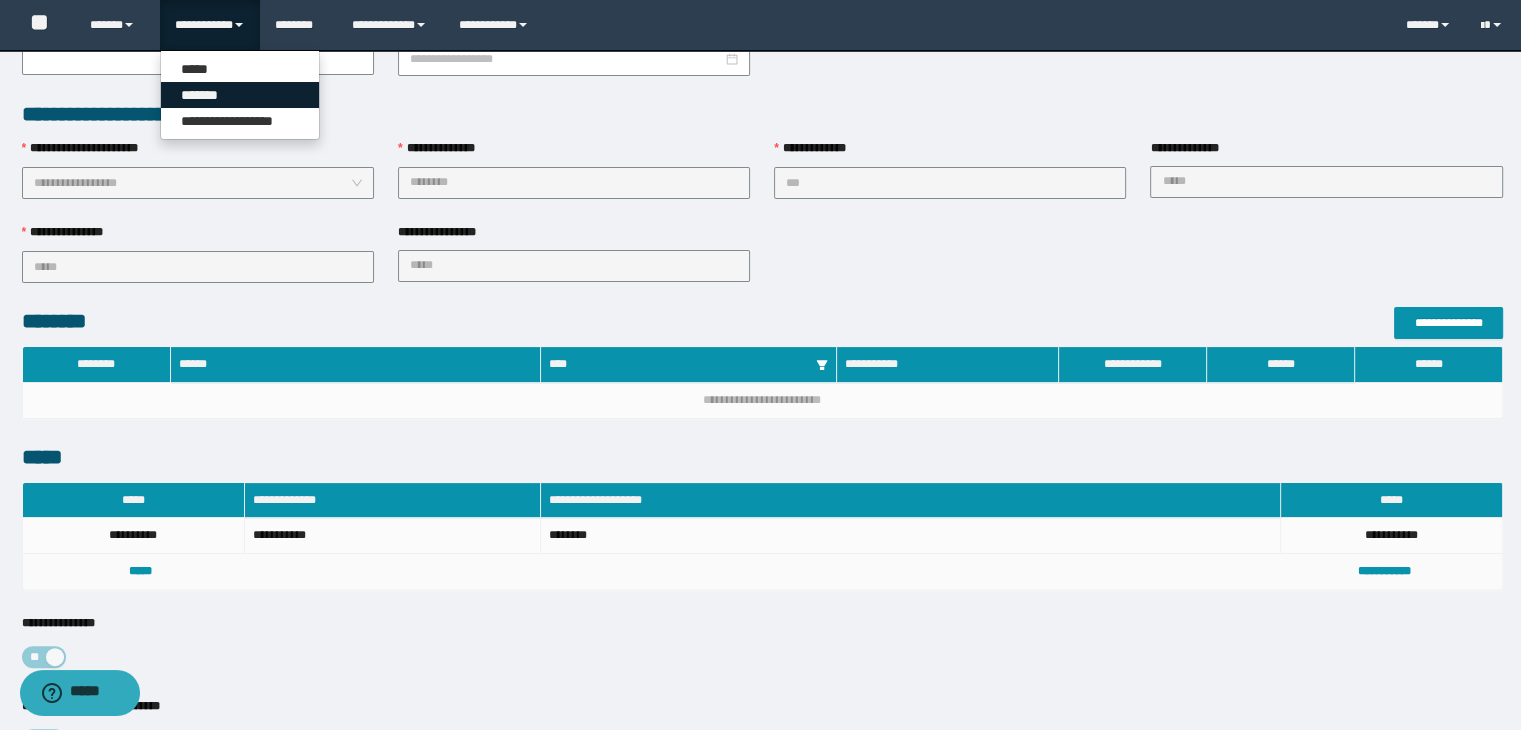 click on "*******" at bounding box center [240, 95] 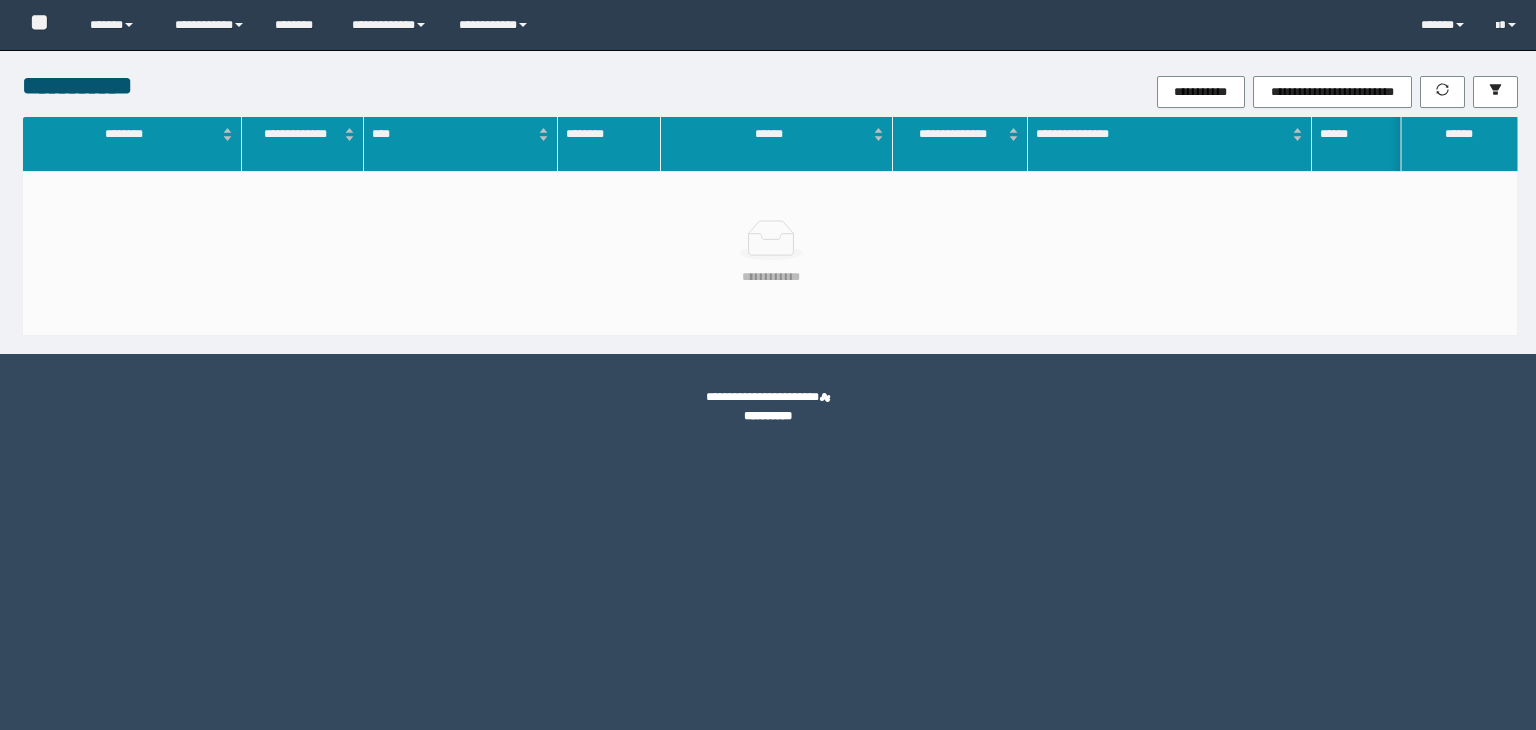 scroll, scrollTop: 0, scrollLeft: 0, axis: both 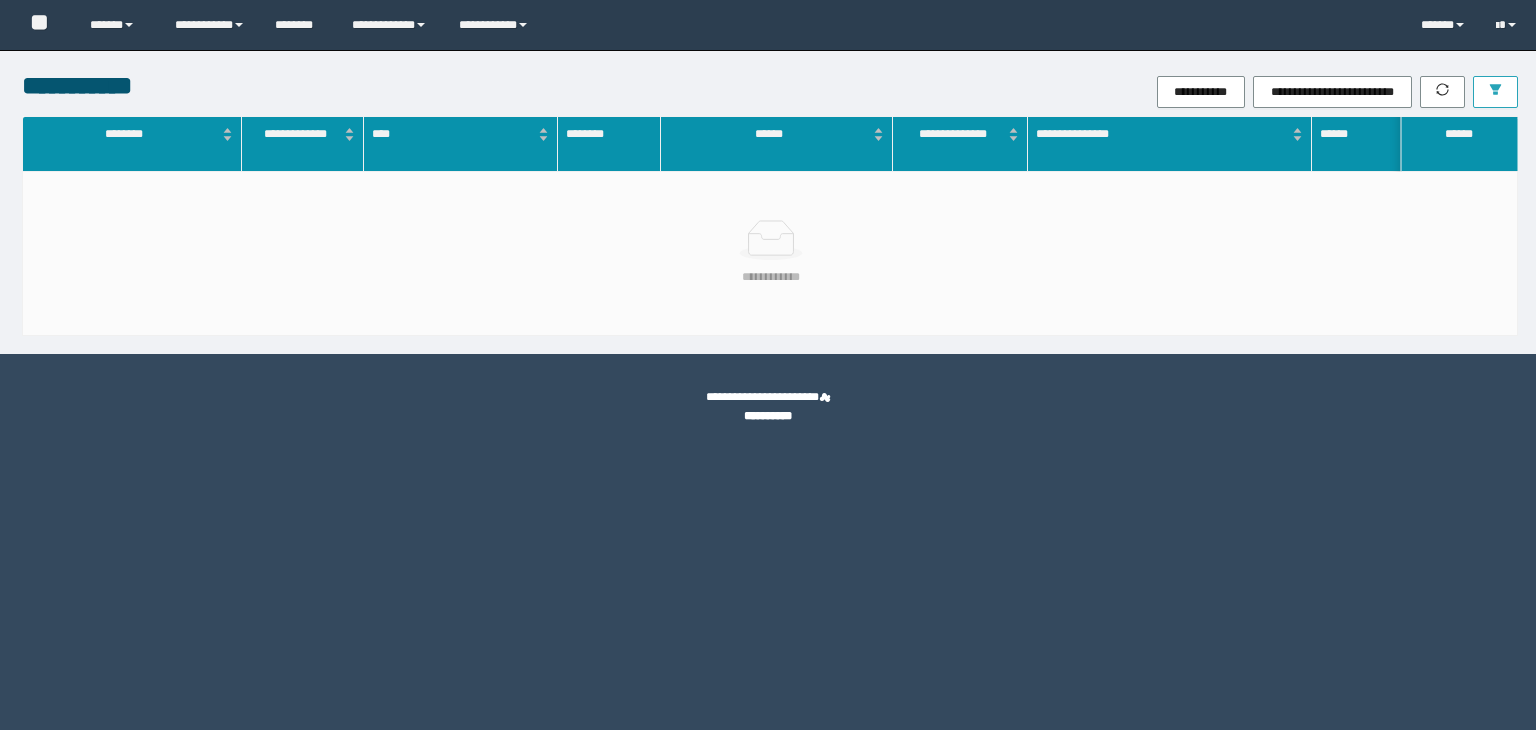 click at bounding box center (1495, 92) 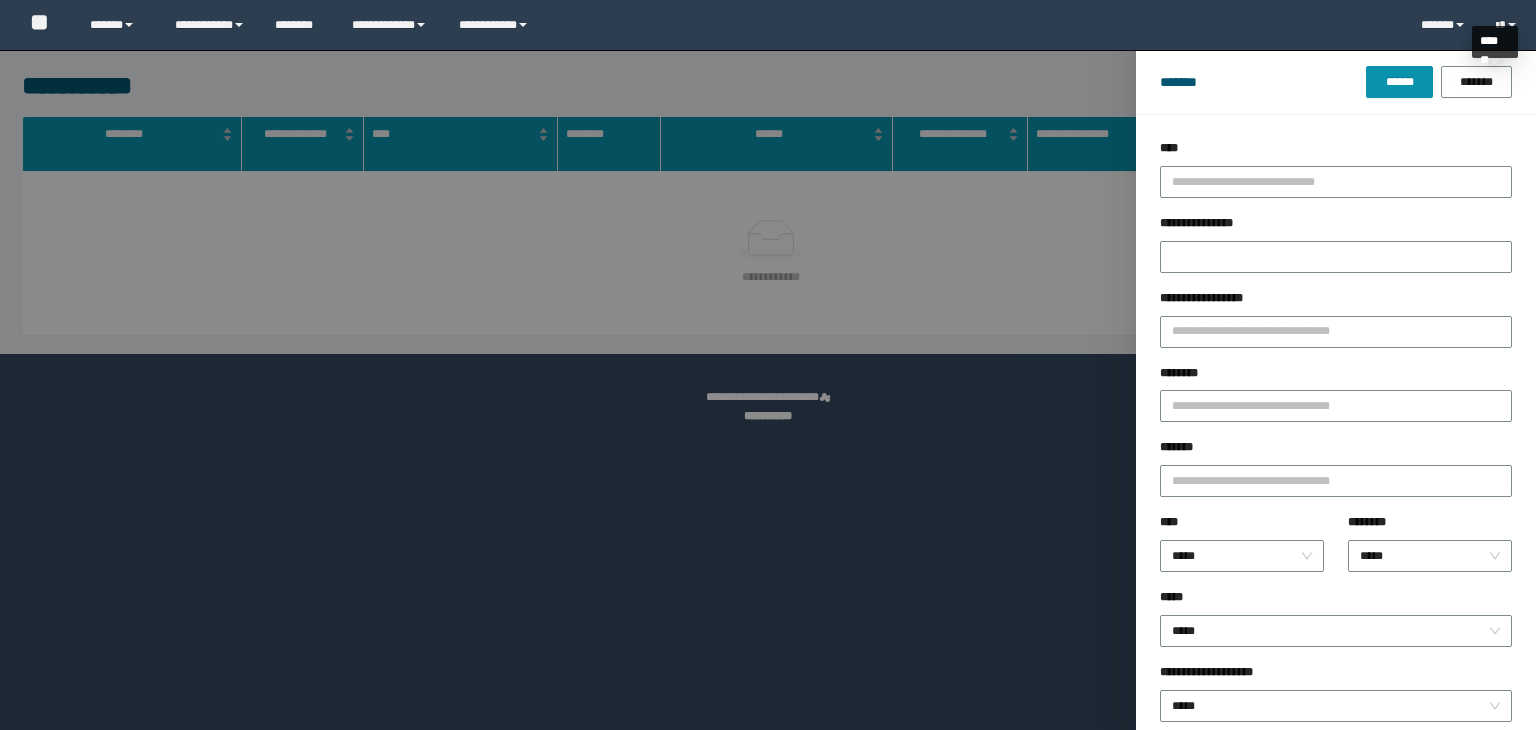 scroll, scrollTop: 0, scrollLeft: 0, axis: both 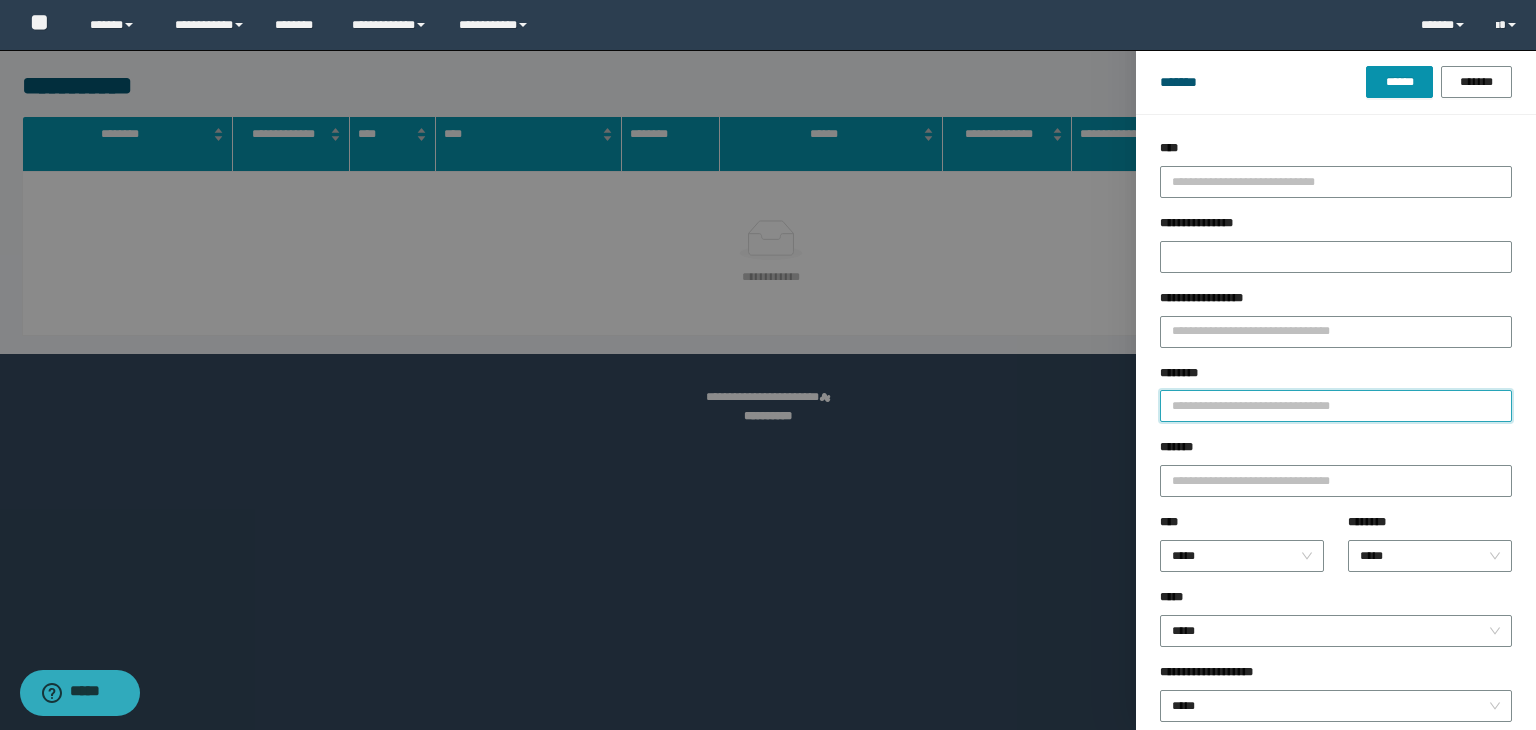 click on "********" at bounding box center [1336, 406] 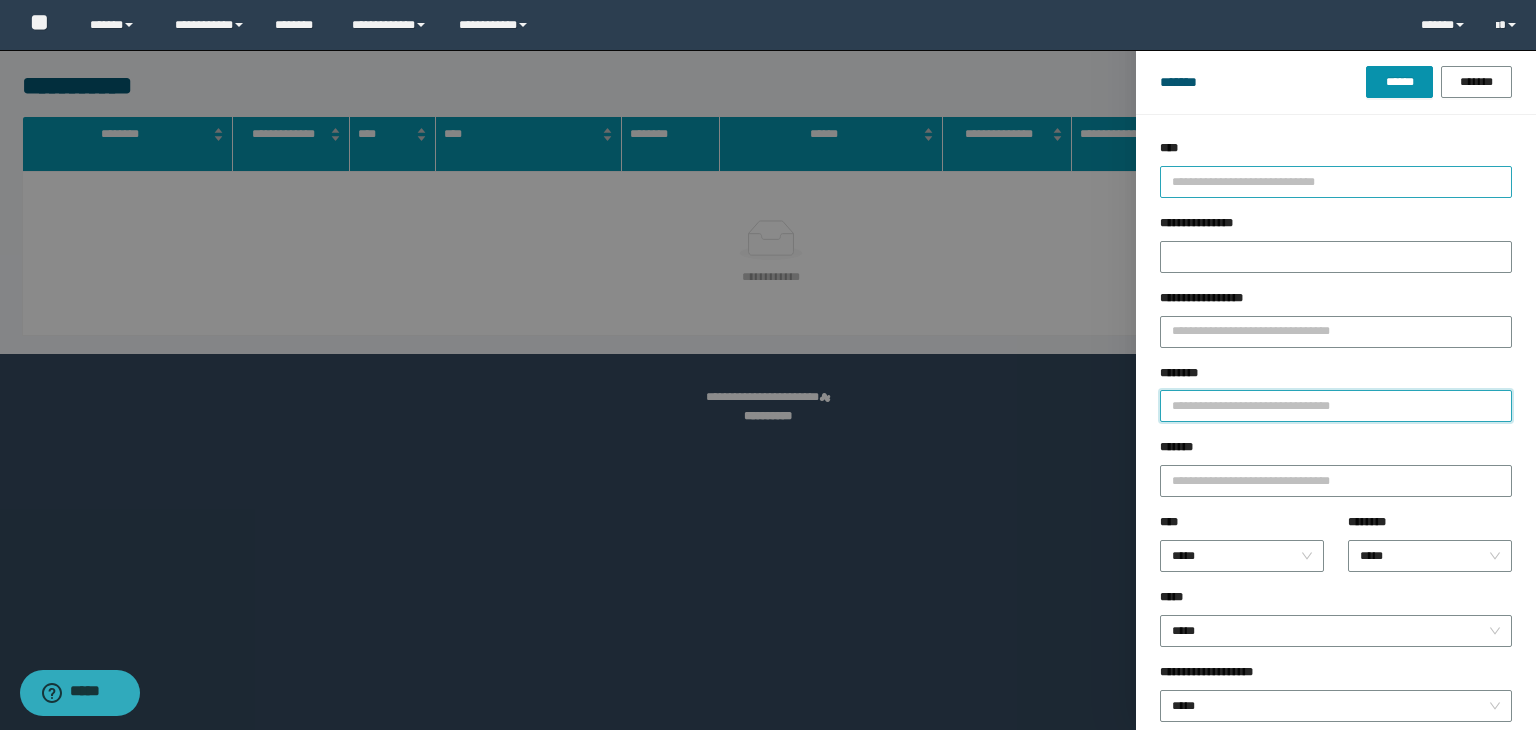 paste on "**********" 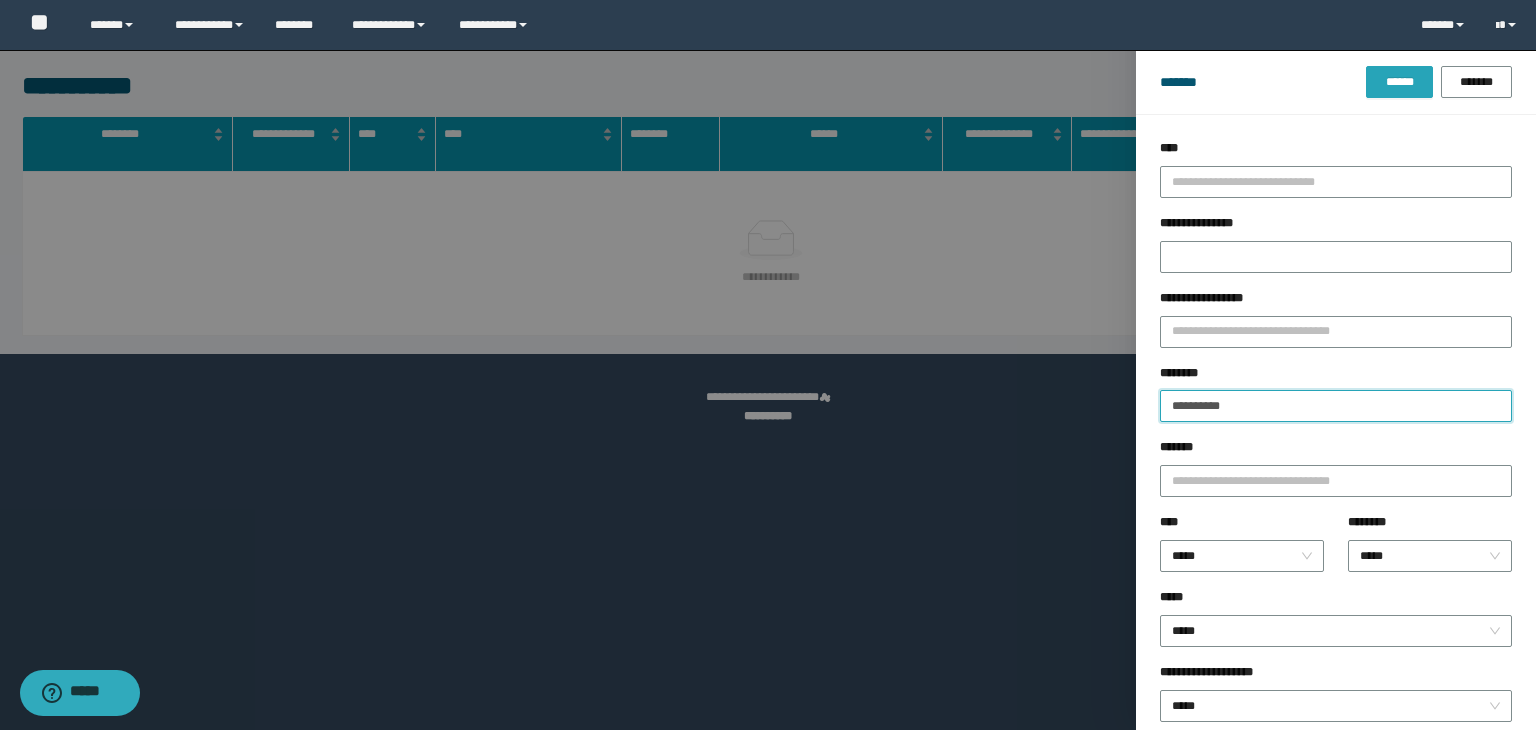 type on "**********" 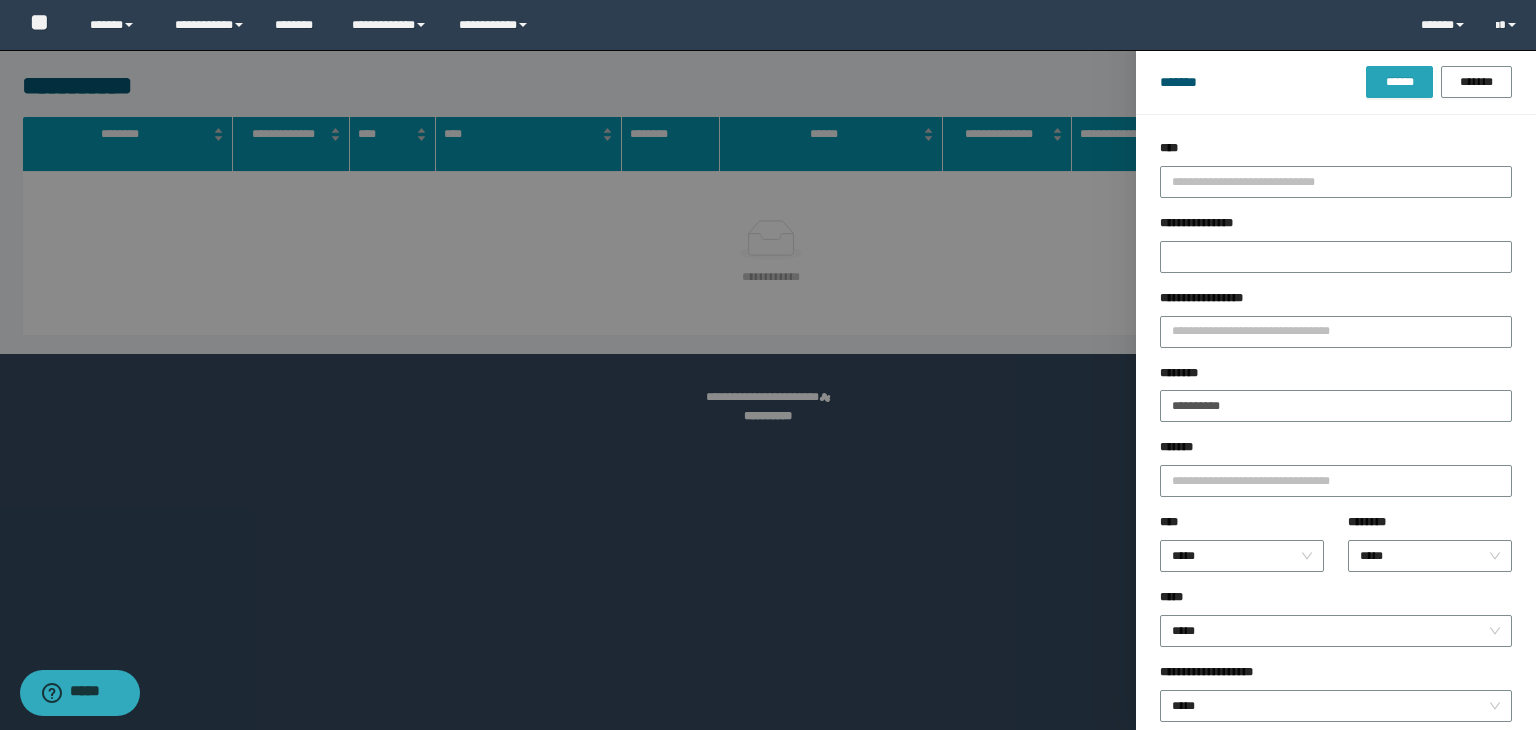 click on "******" at bounding box center (1399, 82) 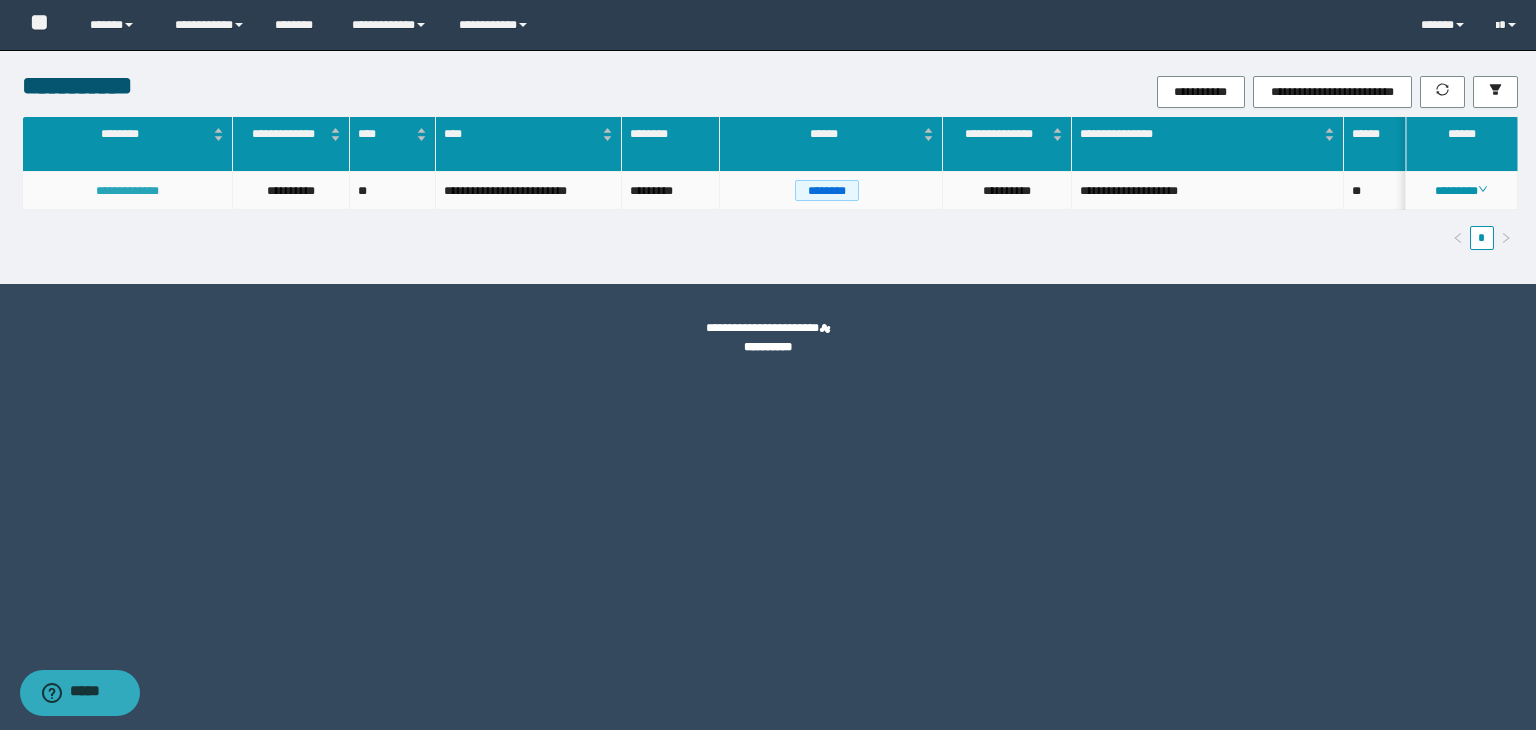 click on "**********" at bounding box center (127, 191) 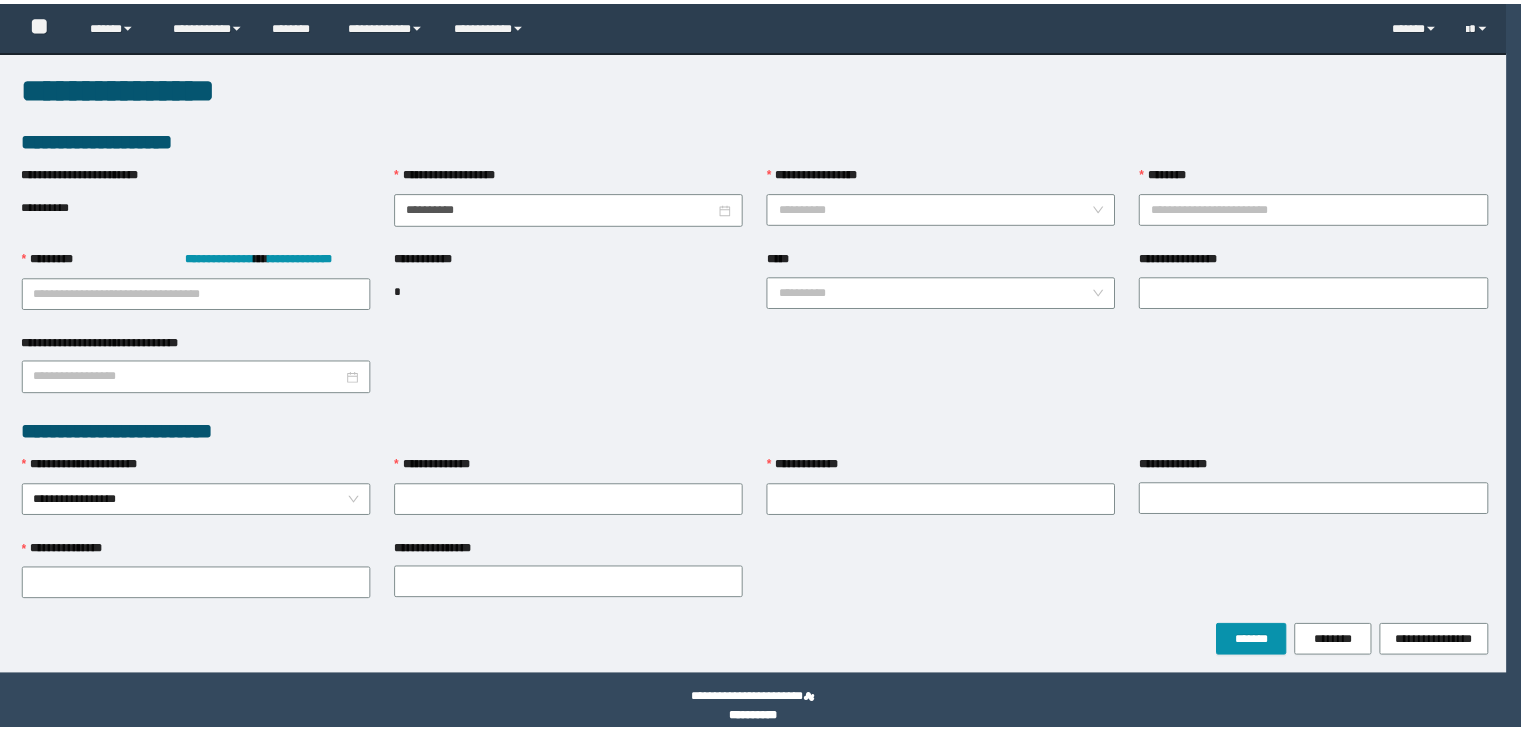 scroll, scrollTop: 0, scrollLeft: 0, axis: both 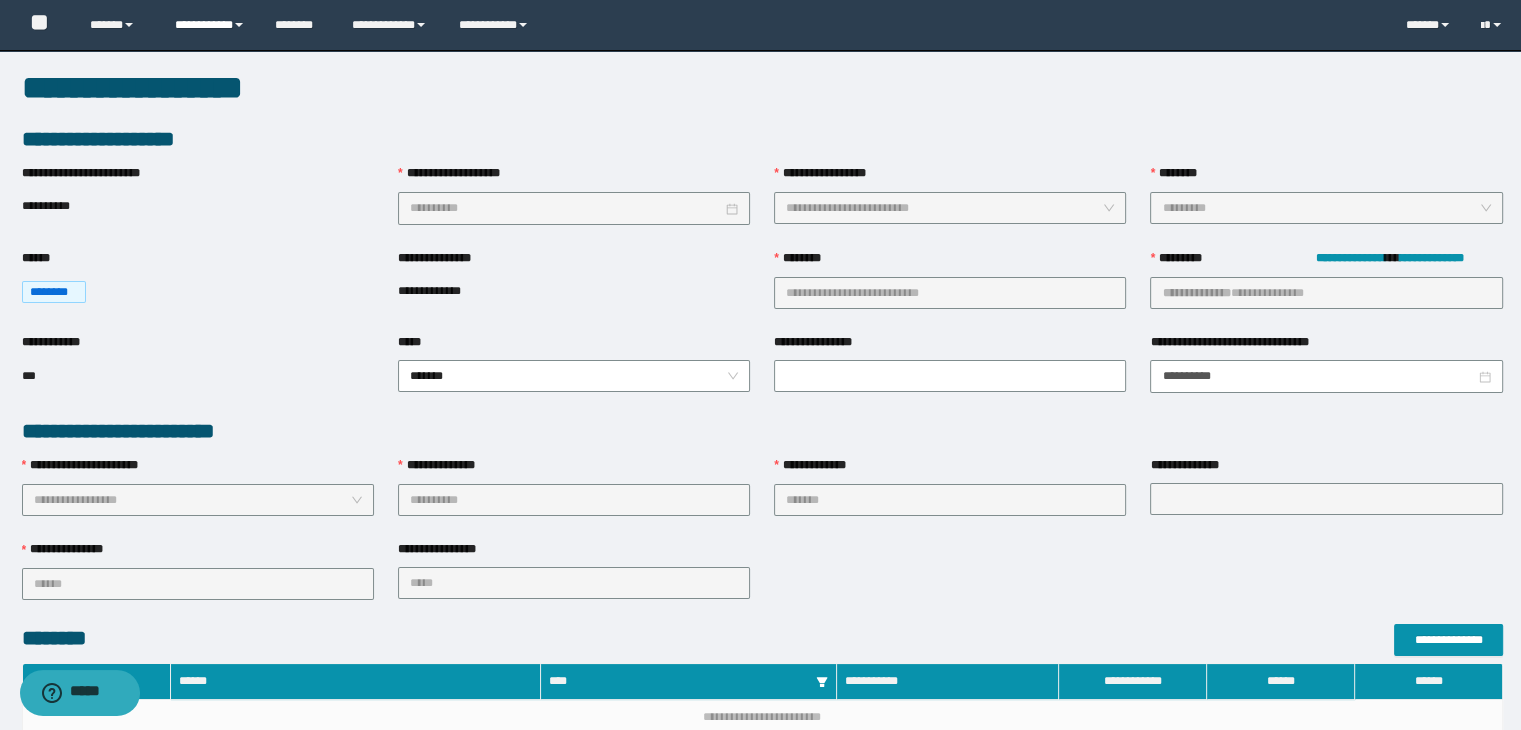 click on "**********" at bounding box center (210, 25) 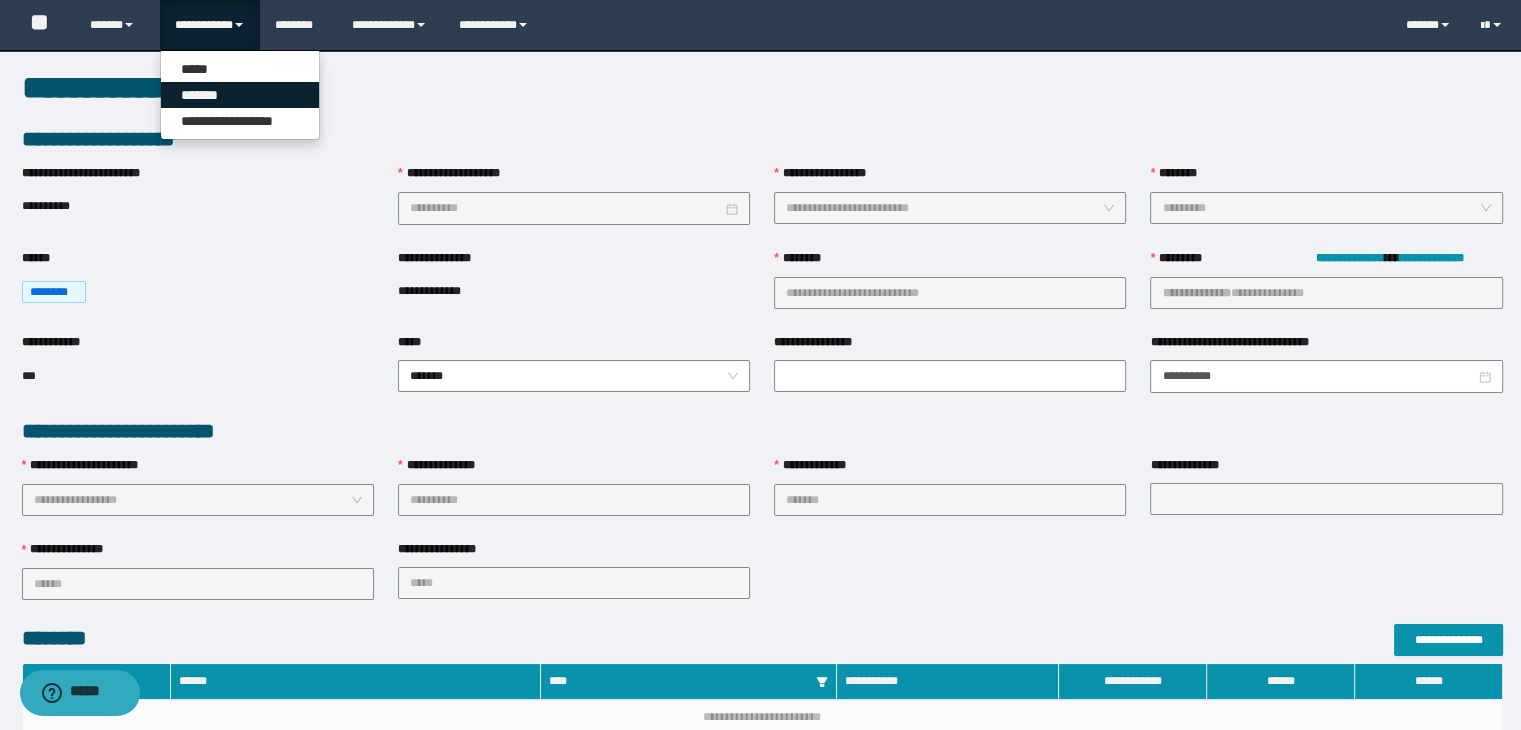 click on "*******" at bounding box center (240, 95) 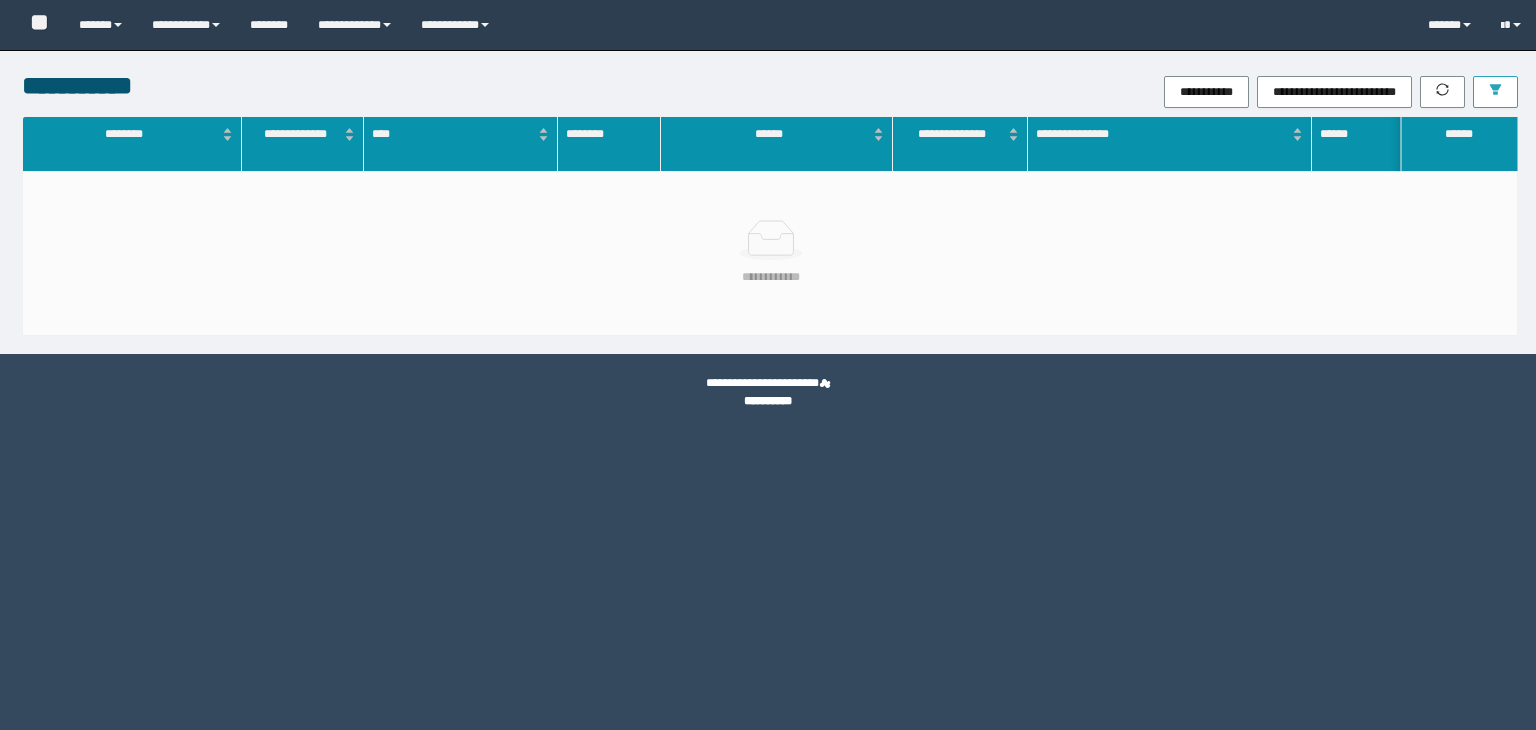 scroll, scrollTop: 0, scrollLeft: 0, axis: both 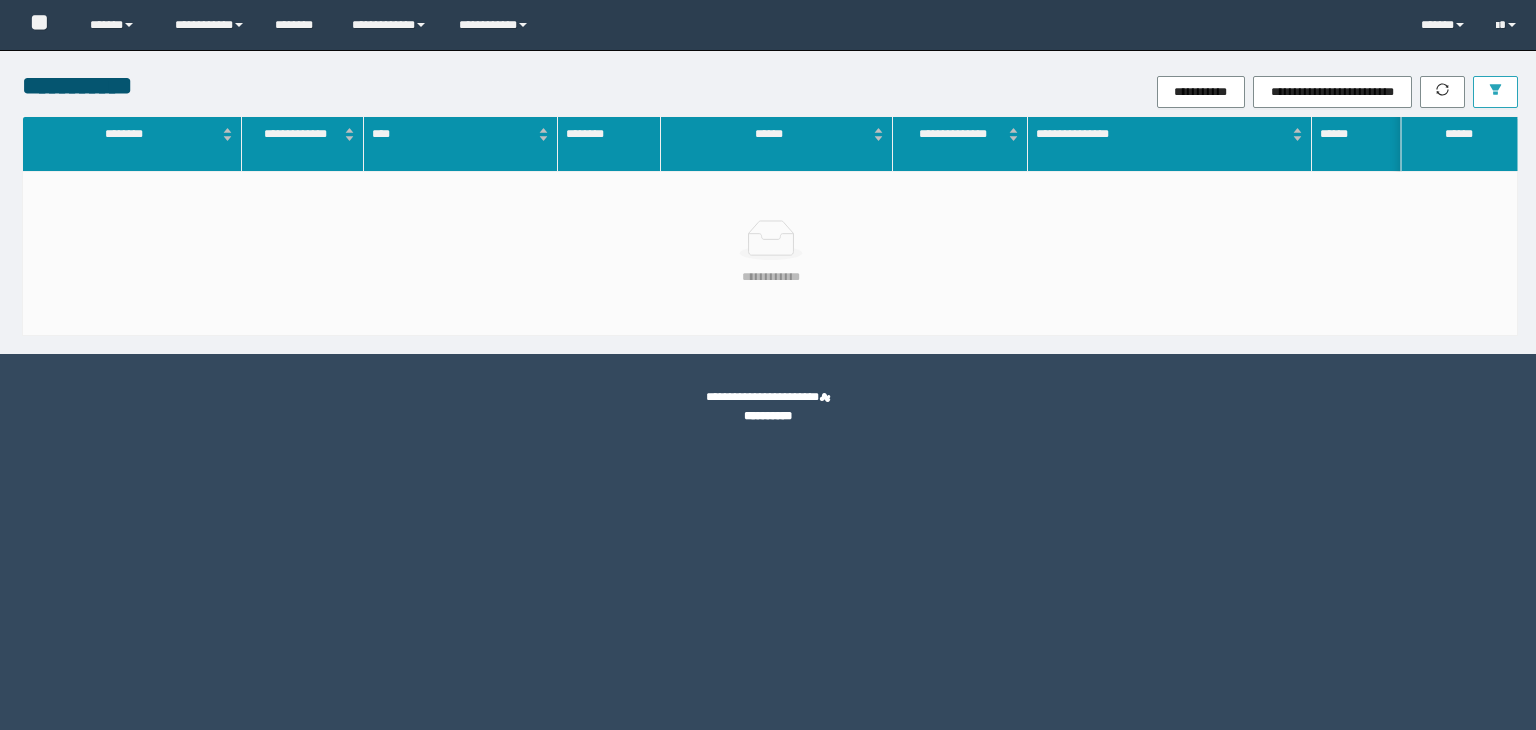 click at bounding box center (1495, 92) 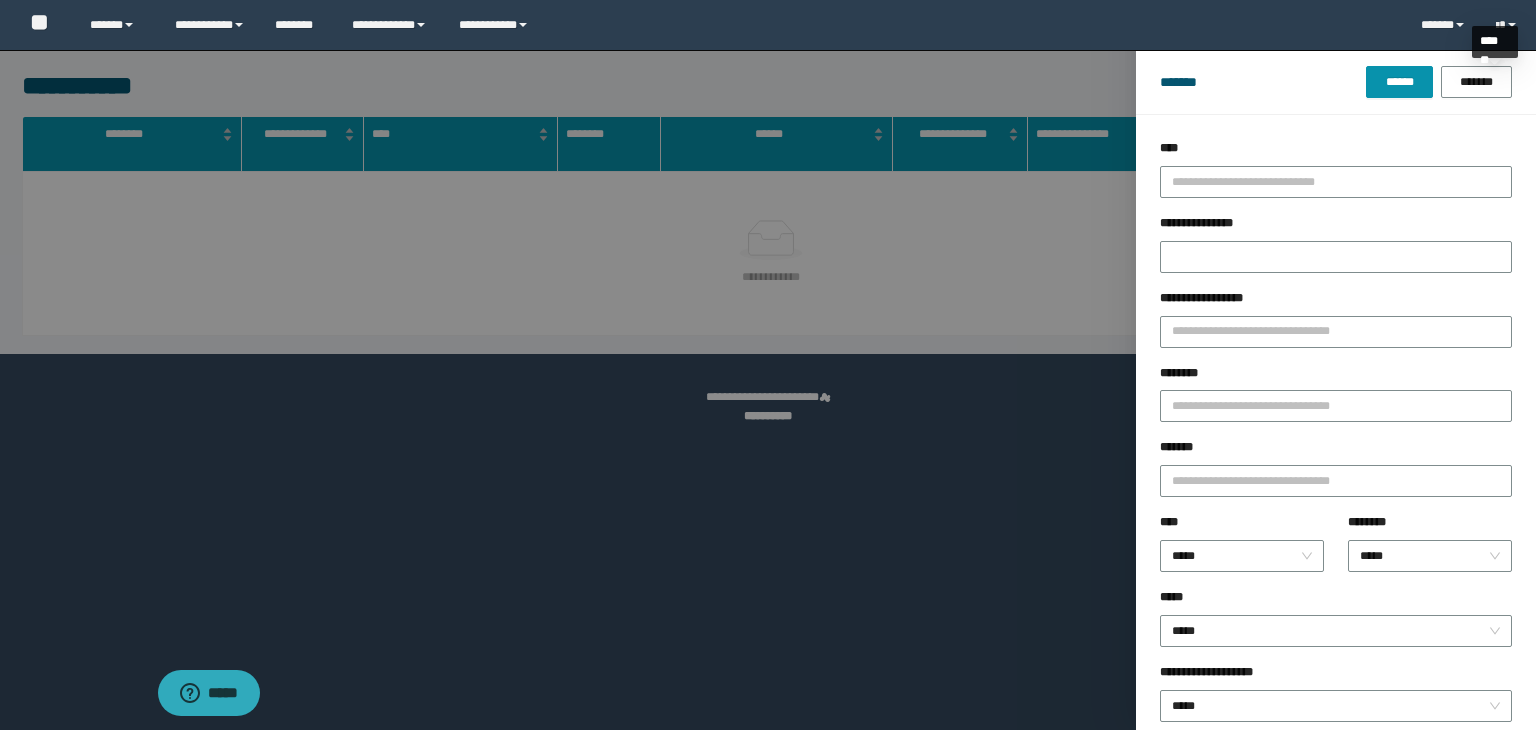 scroll, scrollTop: 0, scrollLeft: 0, axis: both 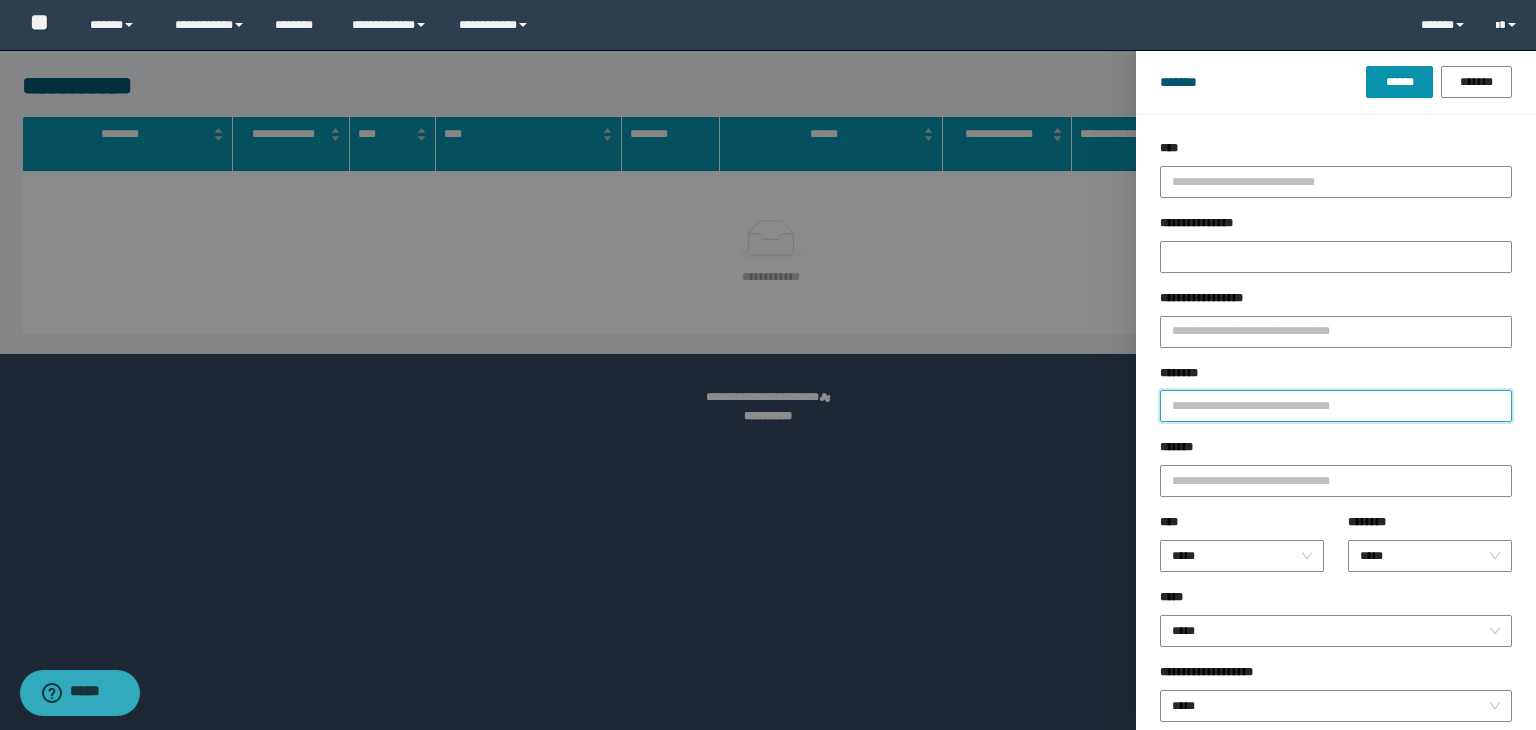 click on "********" at bounding box center [1336, 406] 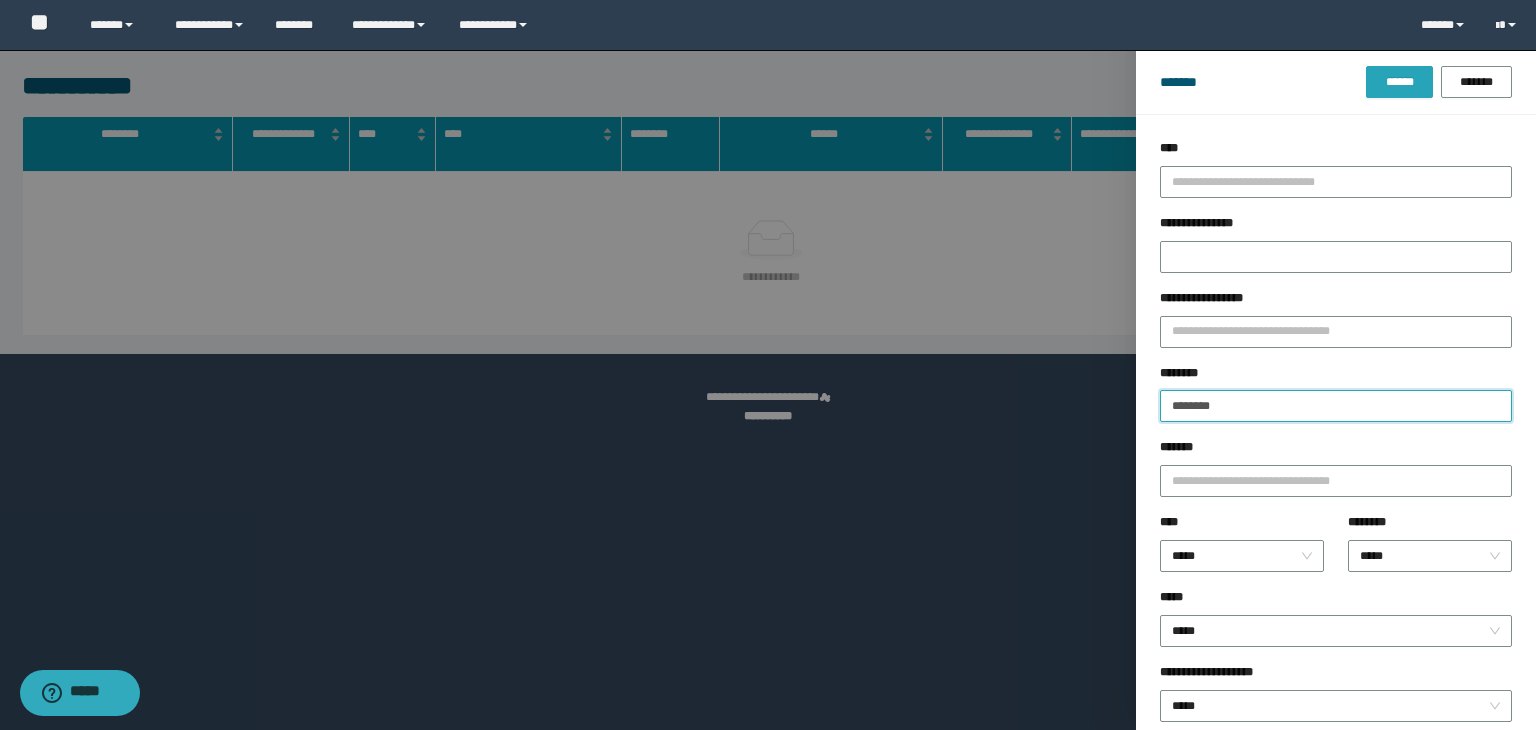 type on "********" 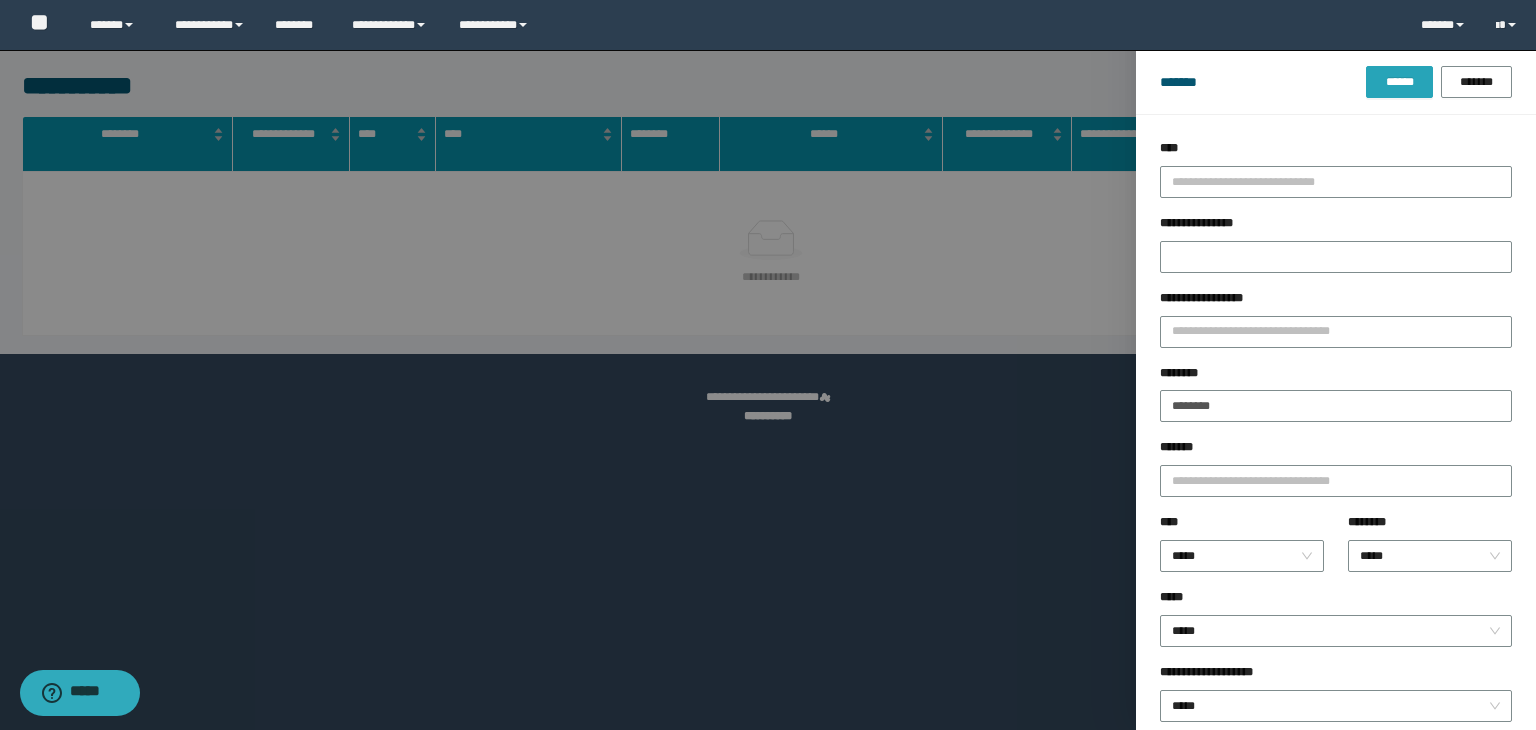 click on "******" at bounding box center (1399, 82) 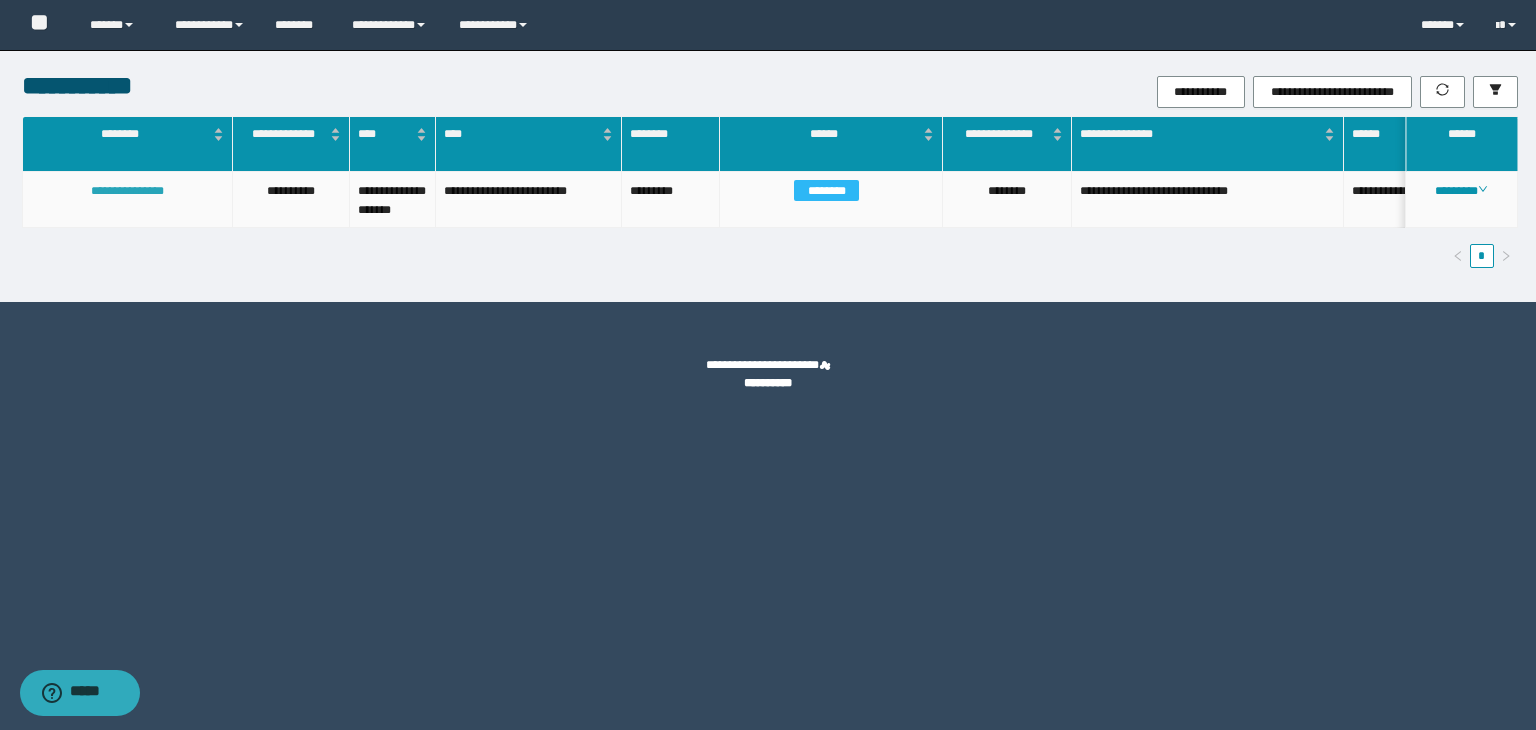 click on "**********" at bounding box center (127, 191) 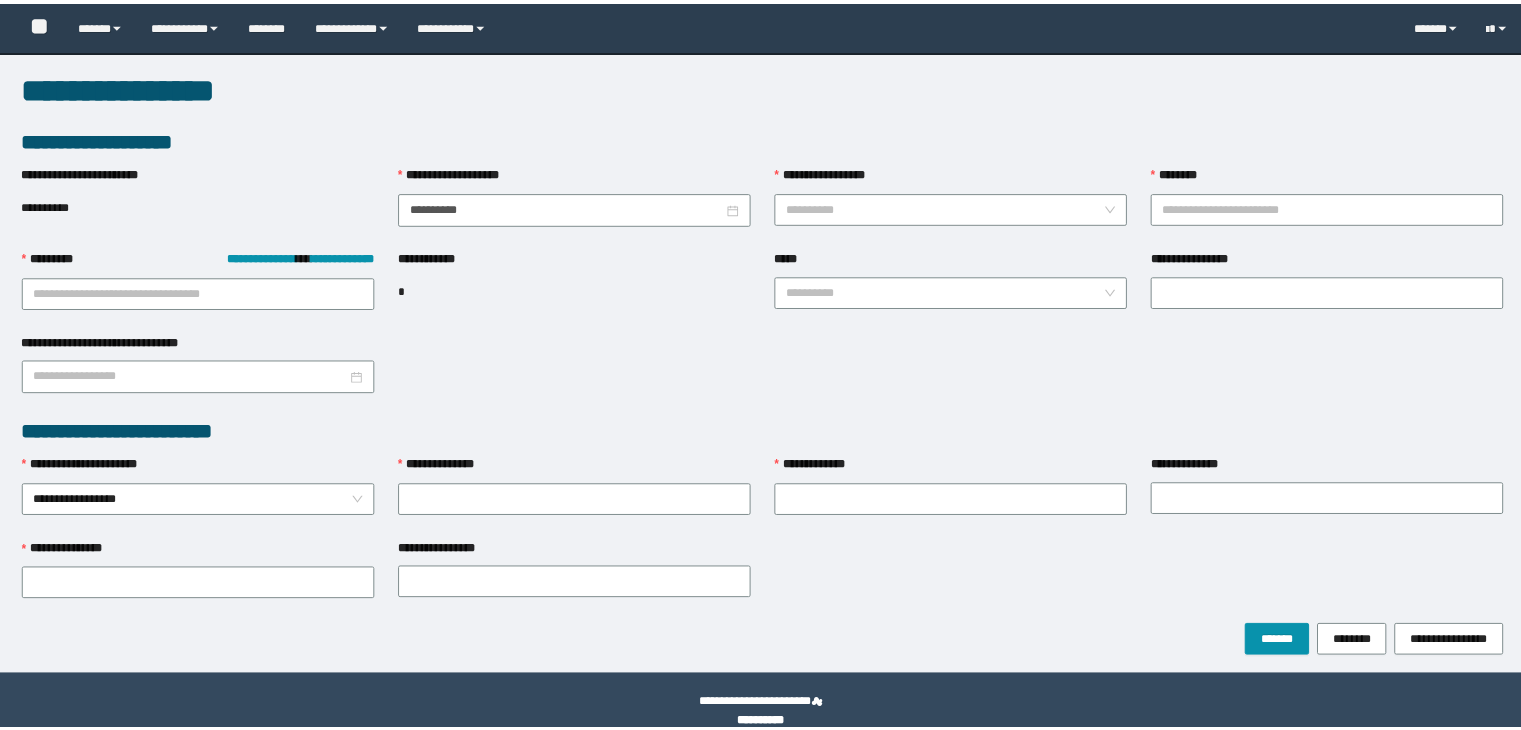 scroll, scrollTop: 0, scrollLeft: 0, axis: both 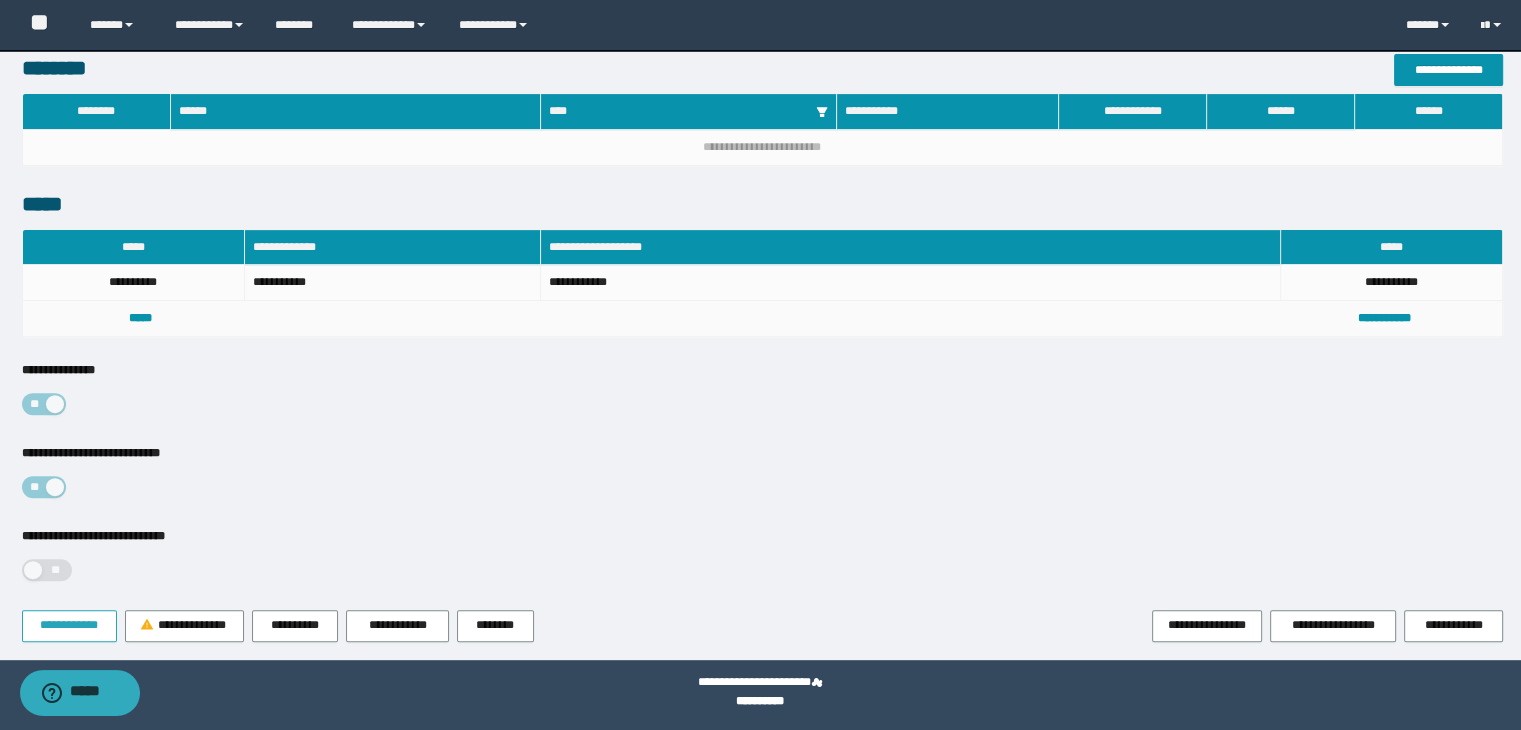 click on "**********" at bounding box center [69, 625] 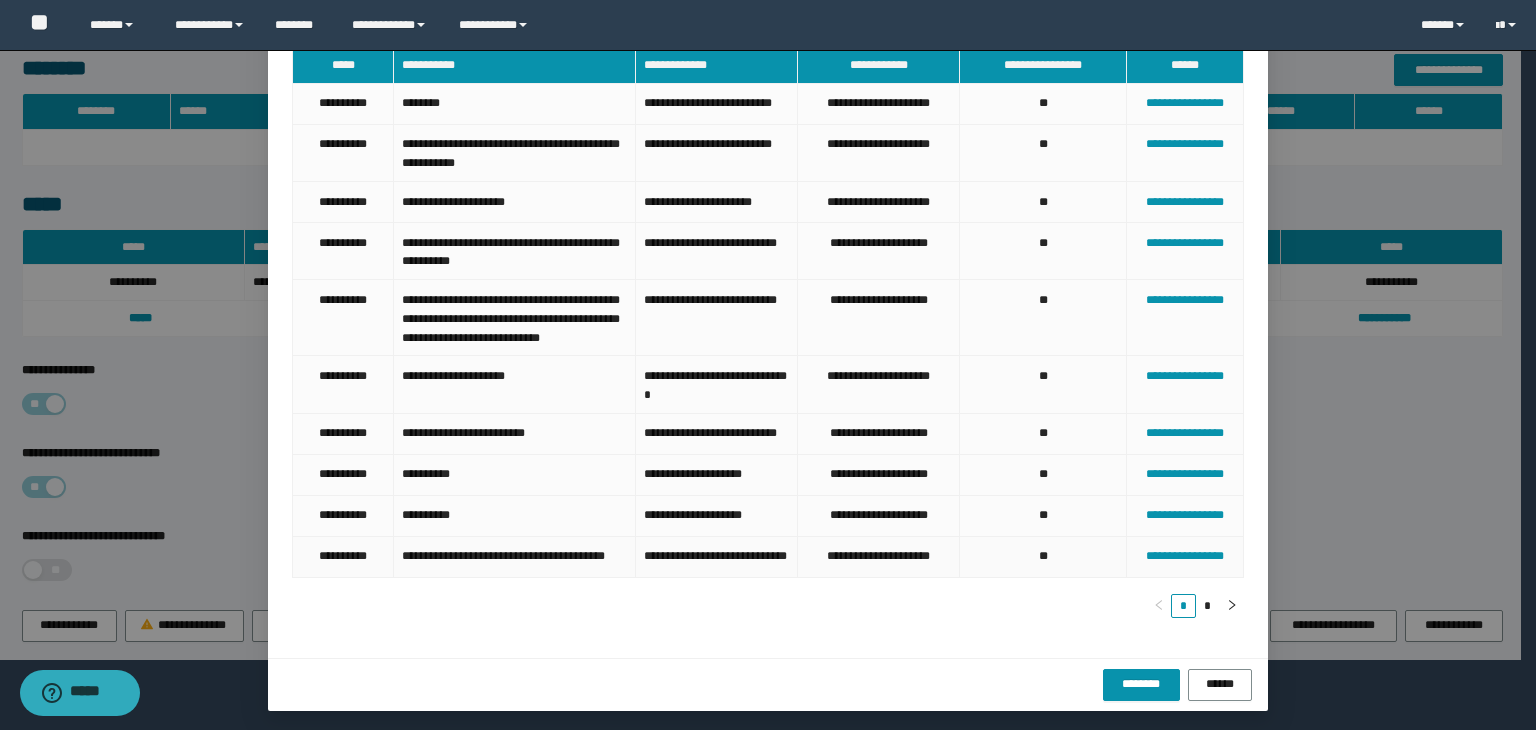 scroll, scrollTop: 185, scrollLeft: 0, axis: vertical 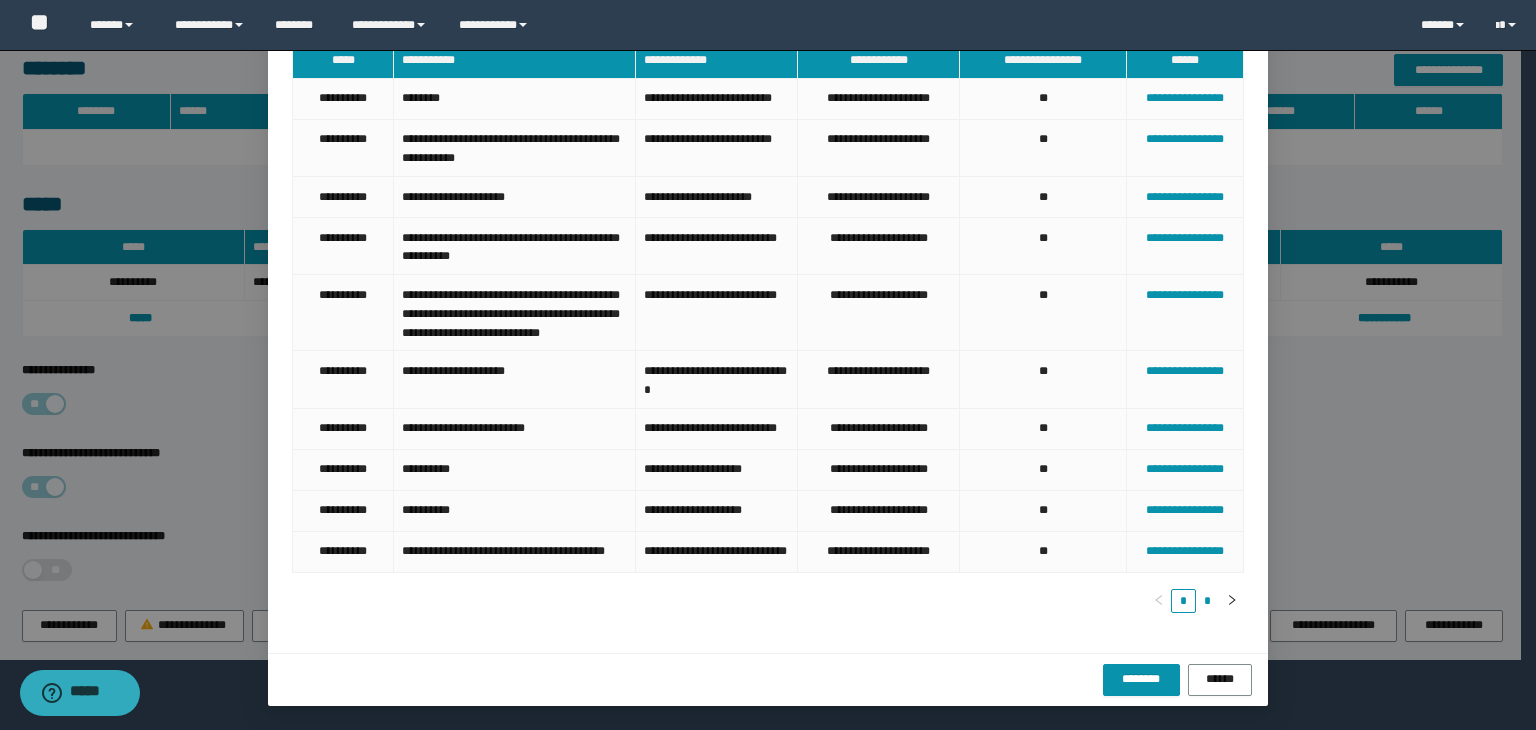 click on "*" at bounding box center [1208, 601] 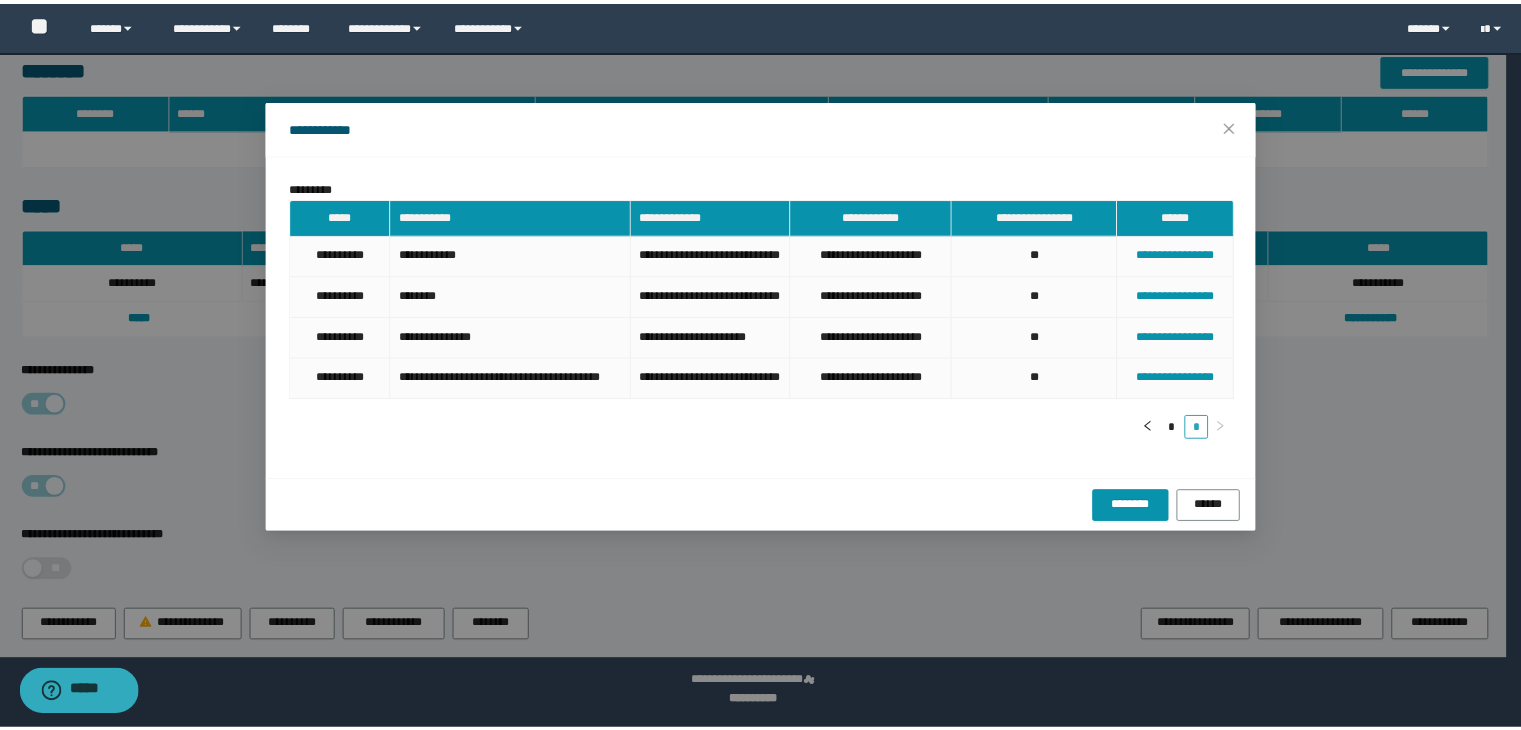 scroll, scrollTop: 0, scrollLeft: 0, axis: both 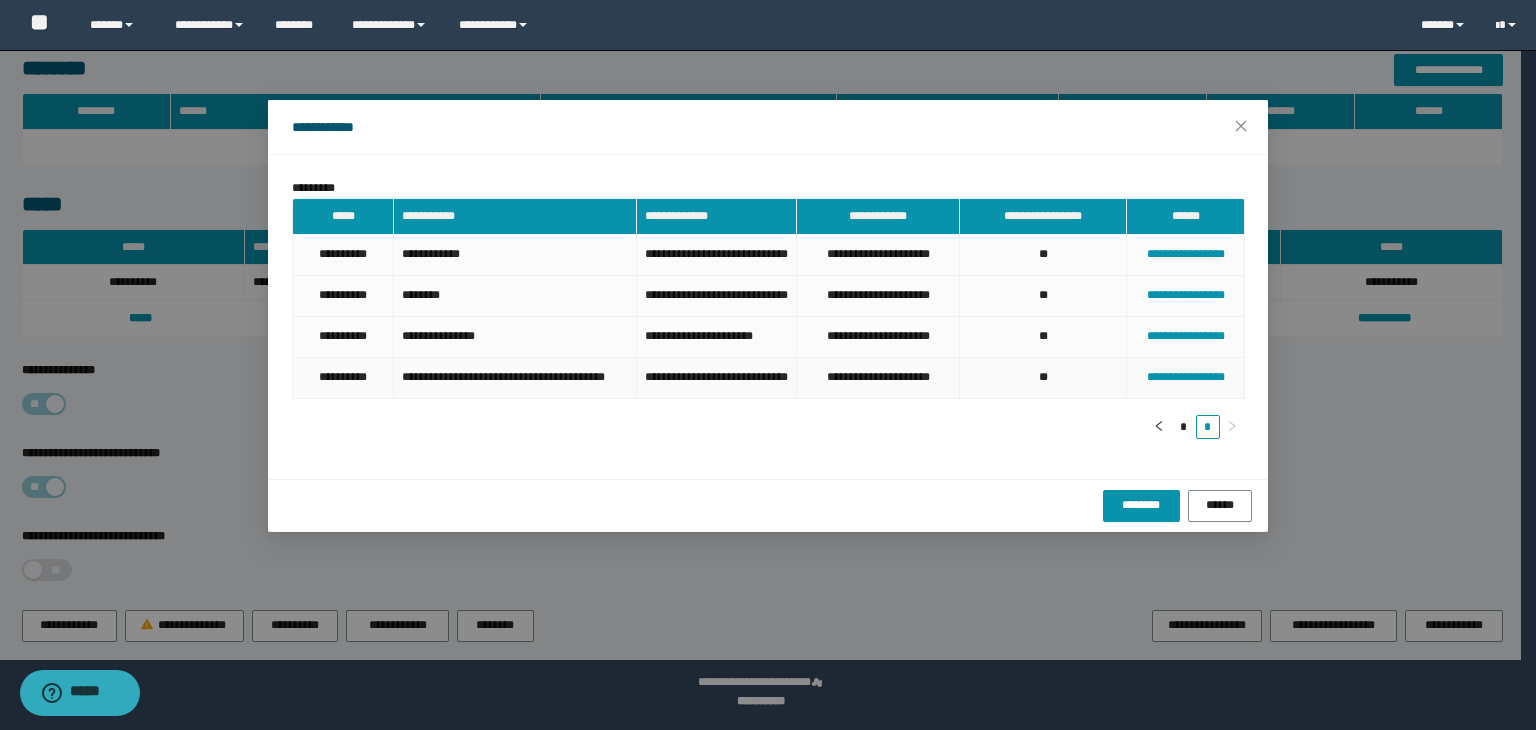 type 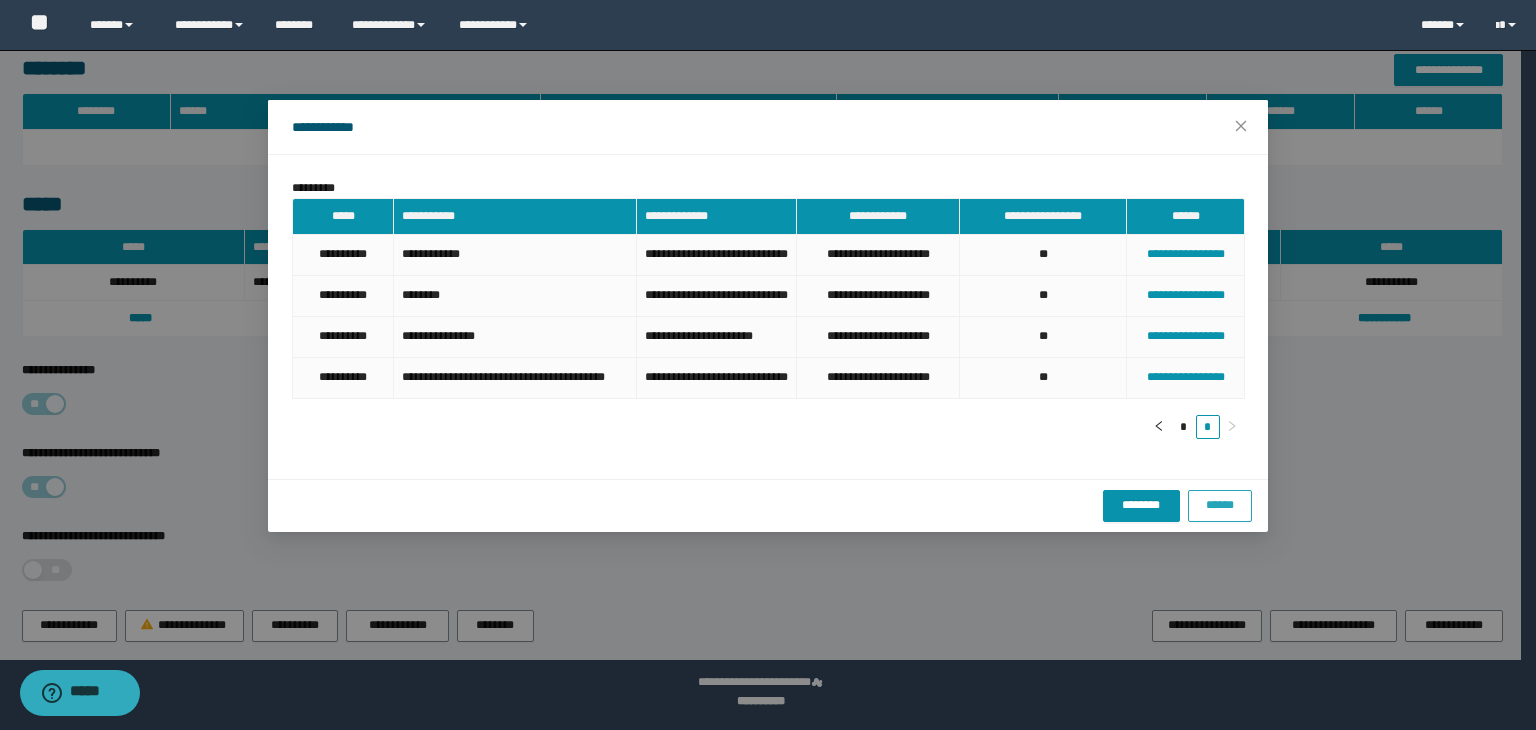 click on "******" at bounding box center (1220, 505) 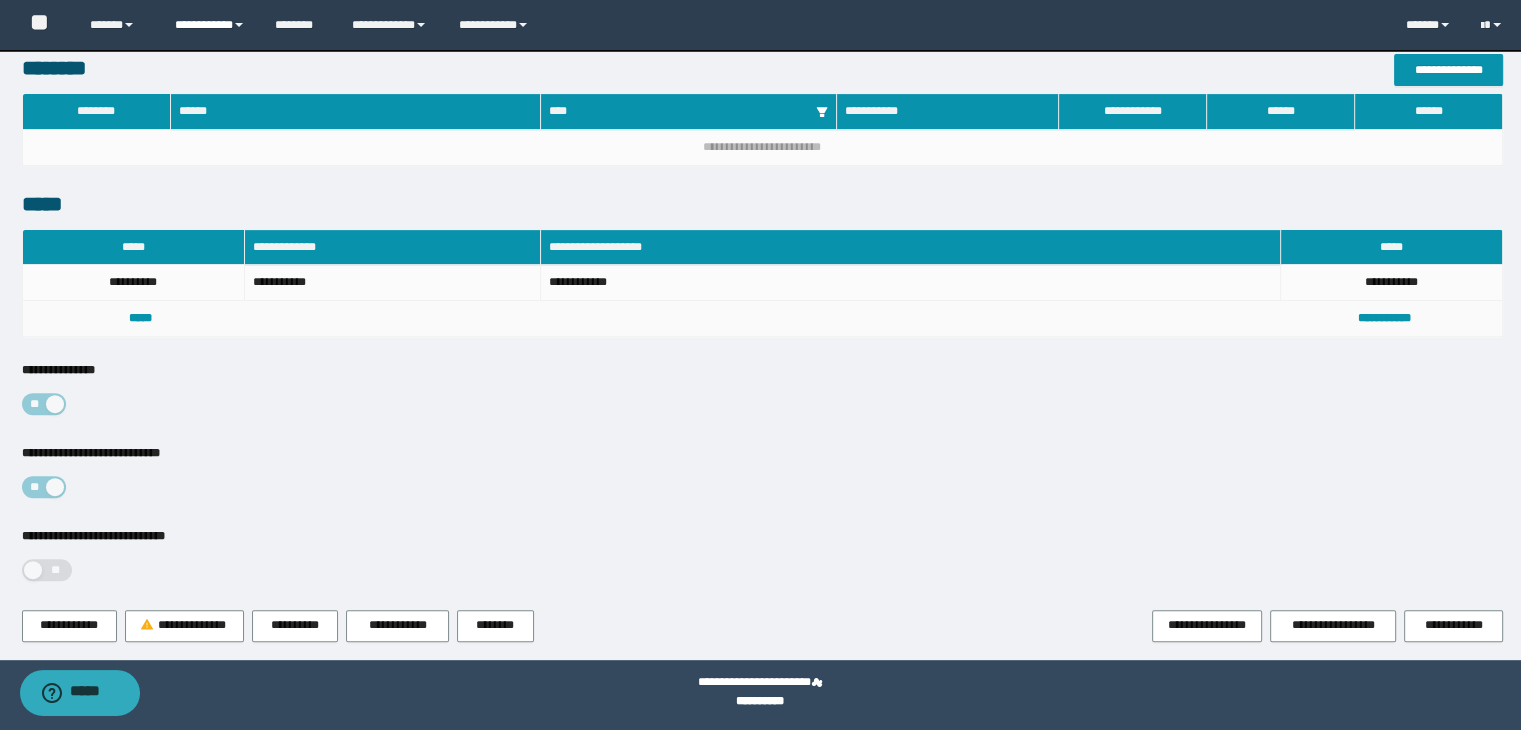 click on "**********" at bounding box center (210, 25) 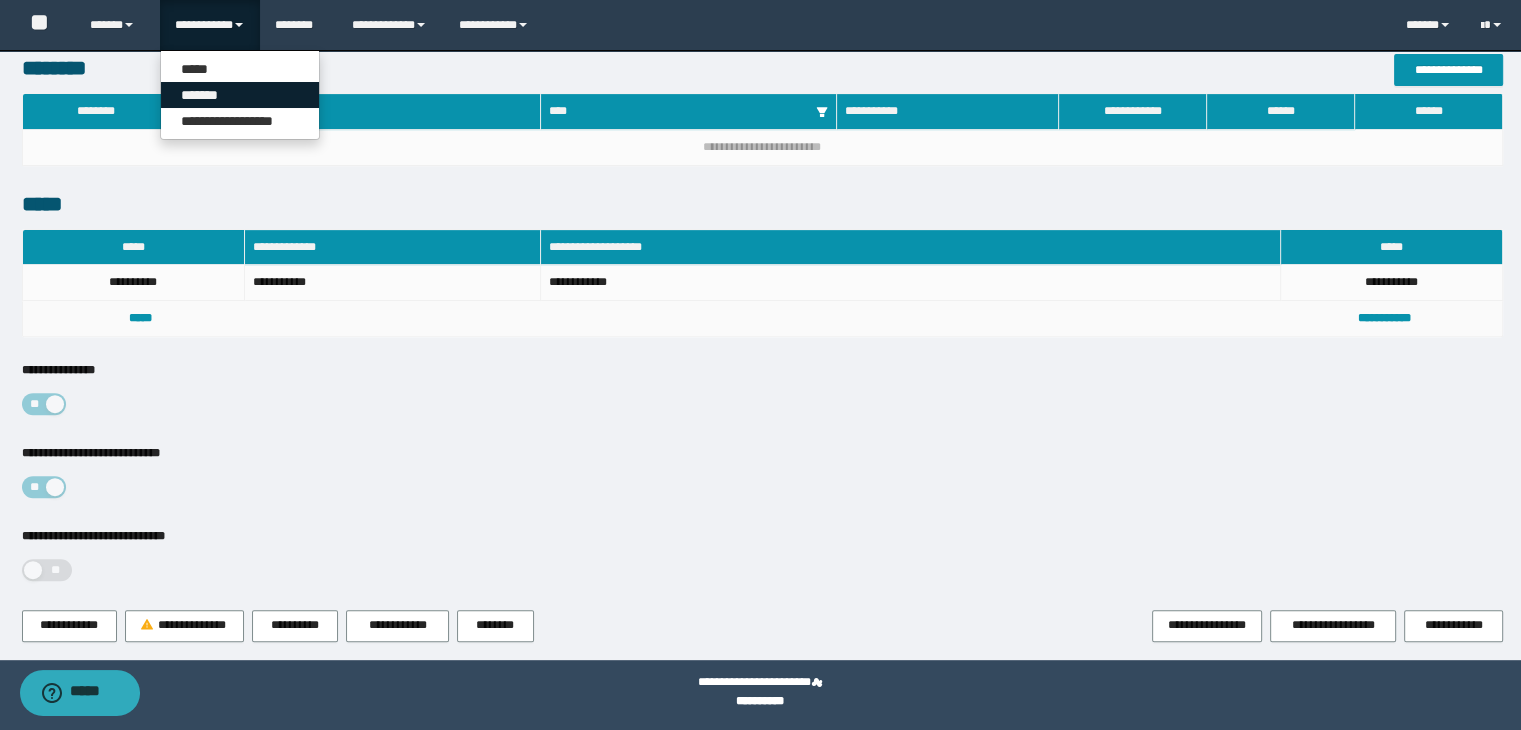 click on "*******" at bounding box center (240, 95) 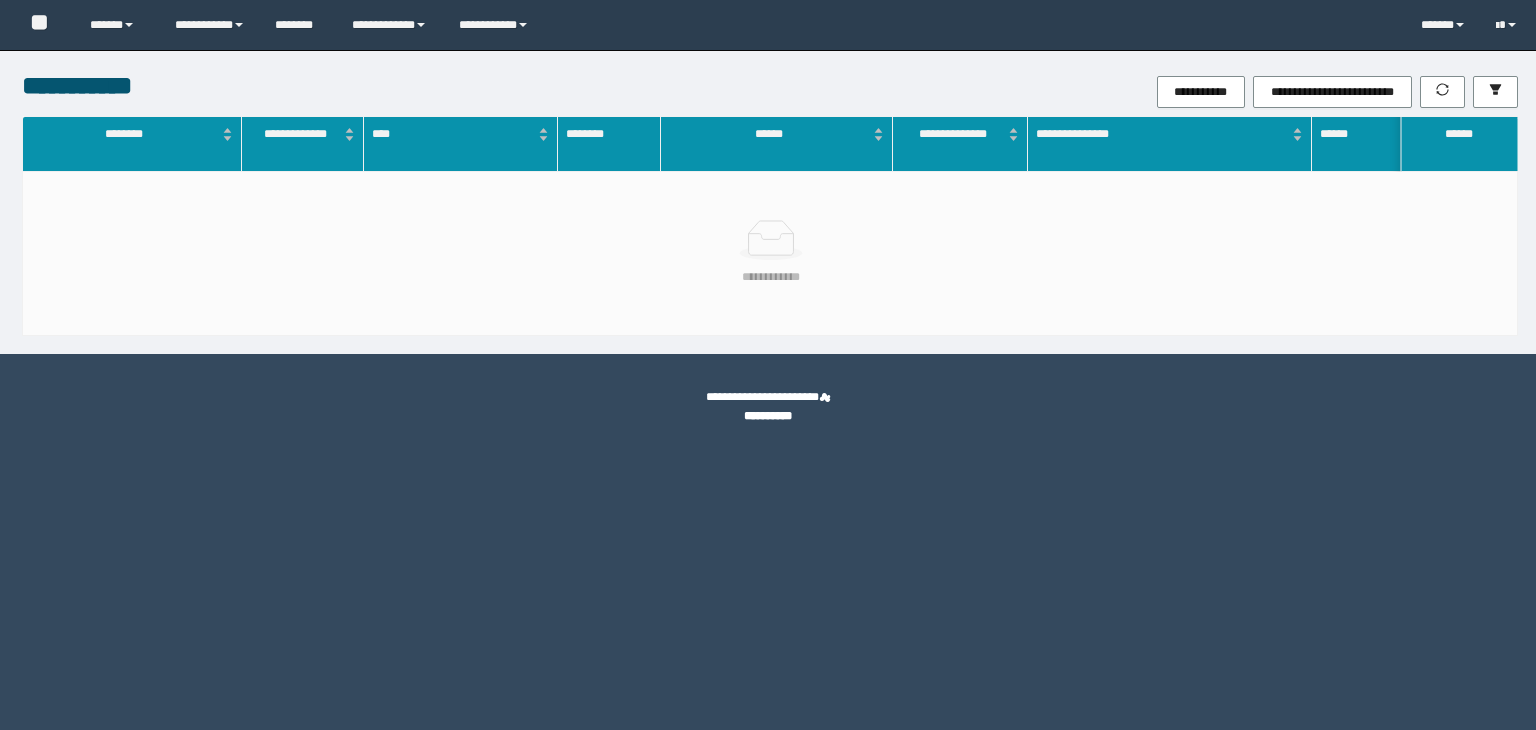scroll, scrollTop: 0, scrollLeft: 0, axis: both 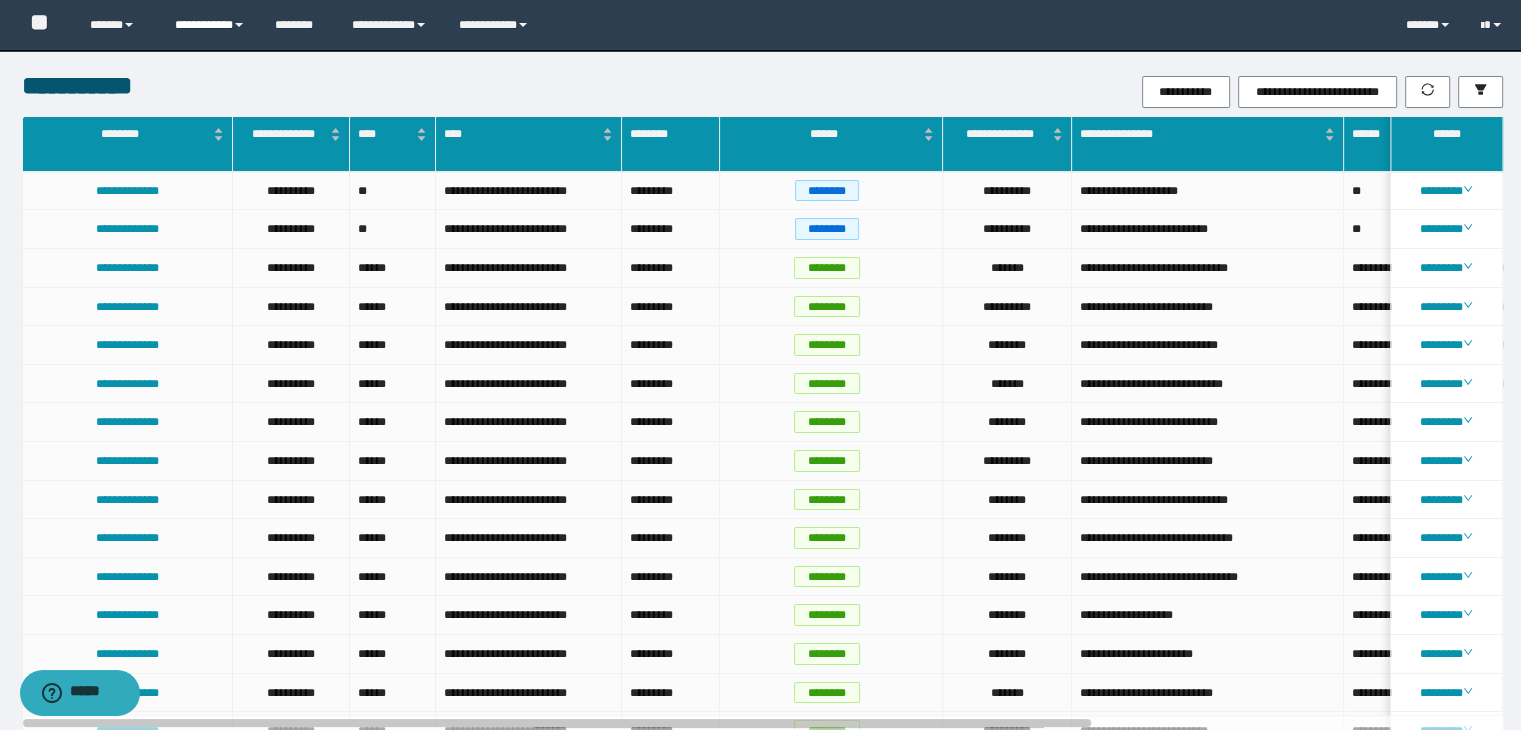 click on "**********" at bounding box center (210, 25) 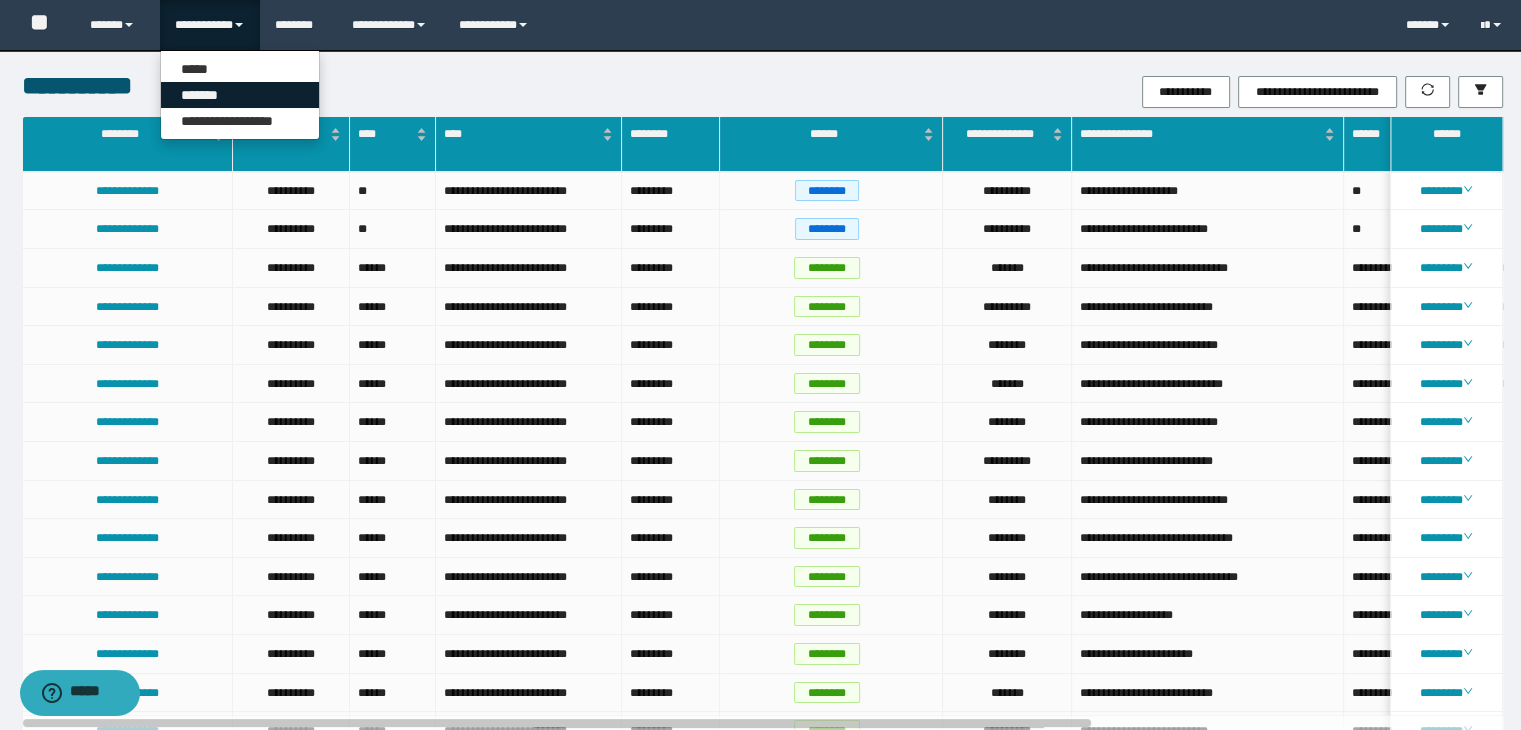click on "*******" at bounding box center (240, 95) 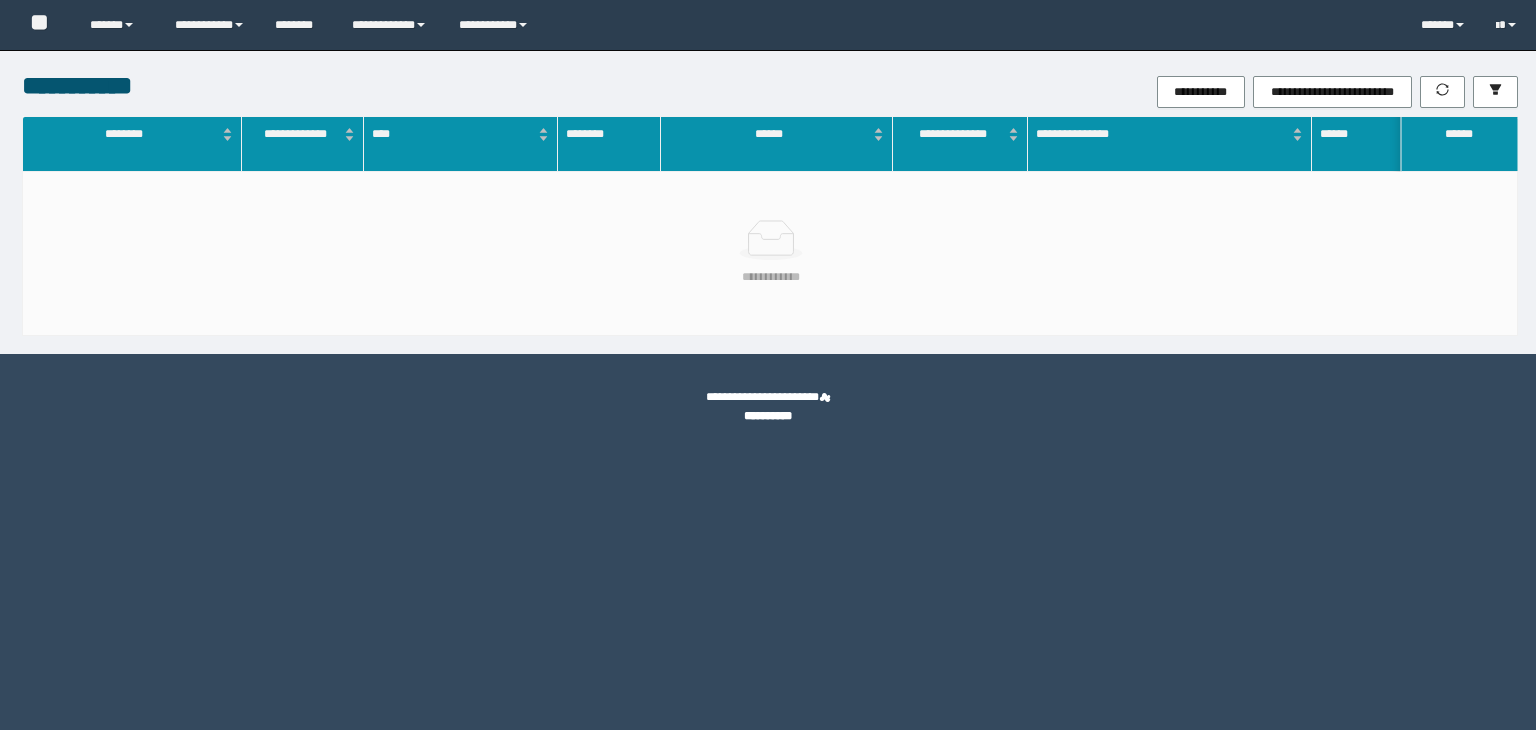 scroll, scrollTop: 0, scrollLeft: 0, axis: both 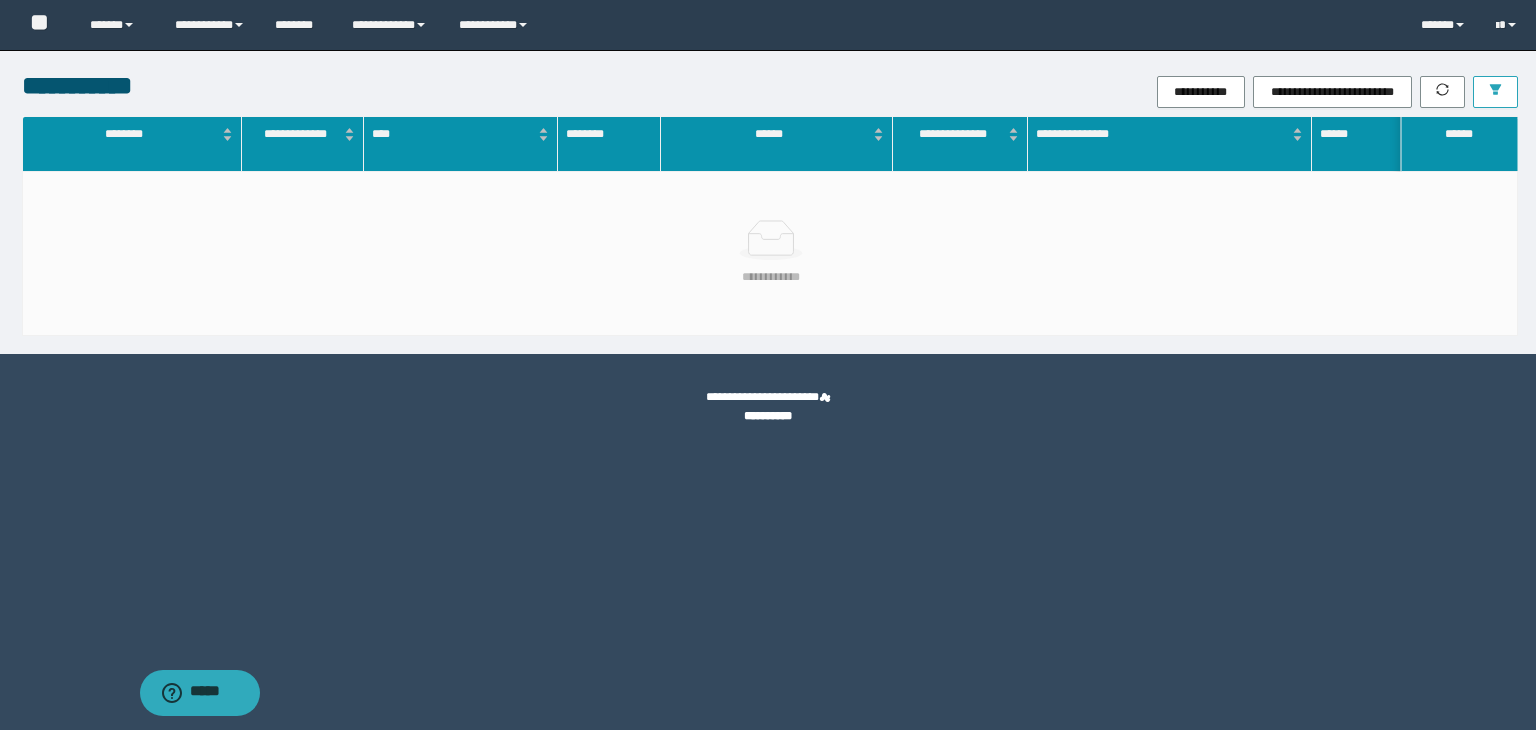 click 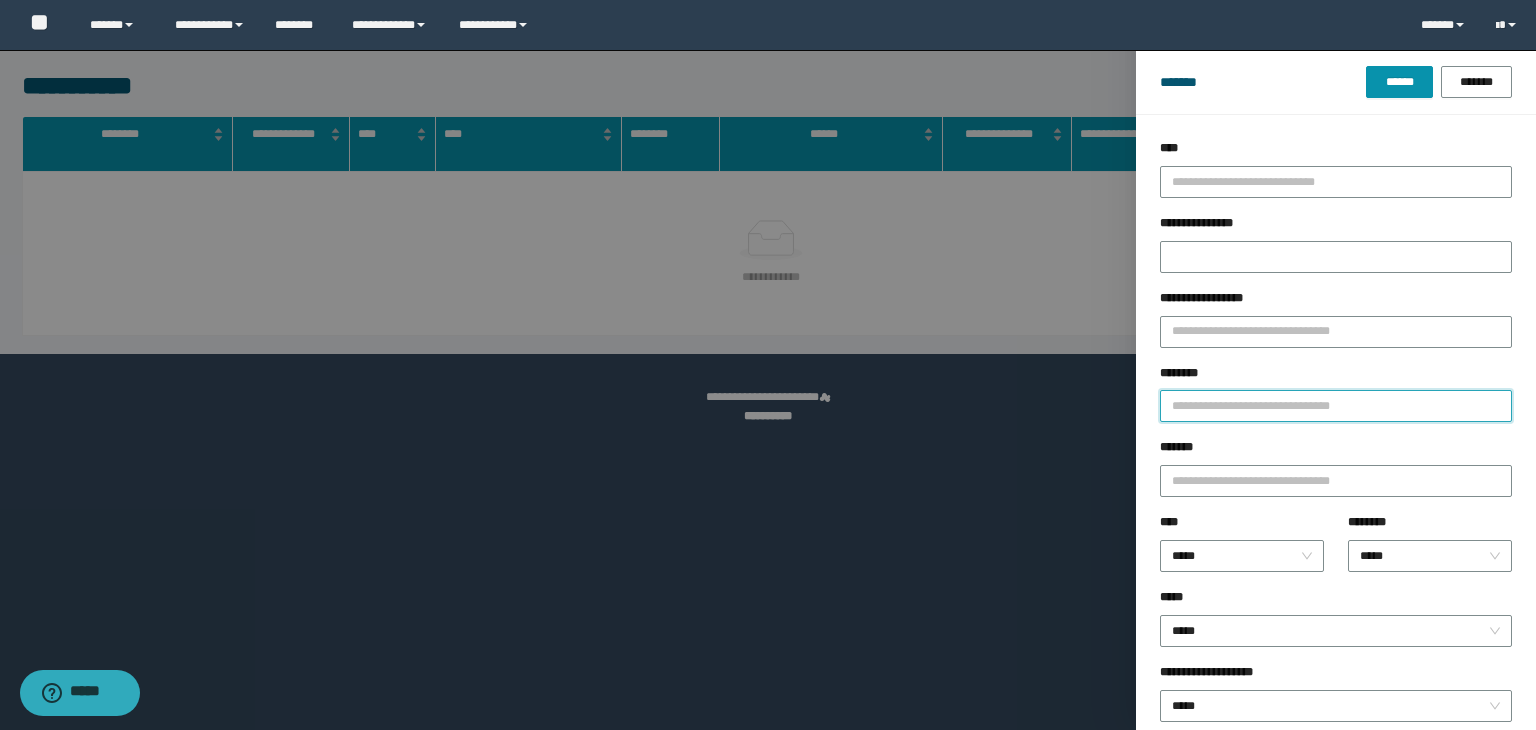 click on "********" at bounding box center (1336, 406) 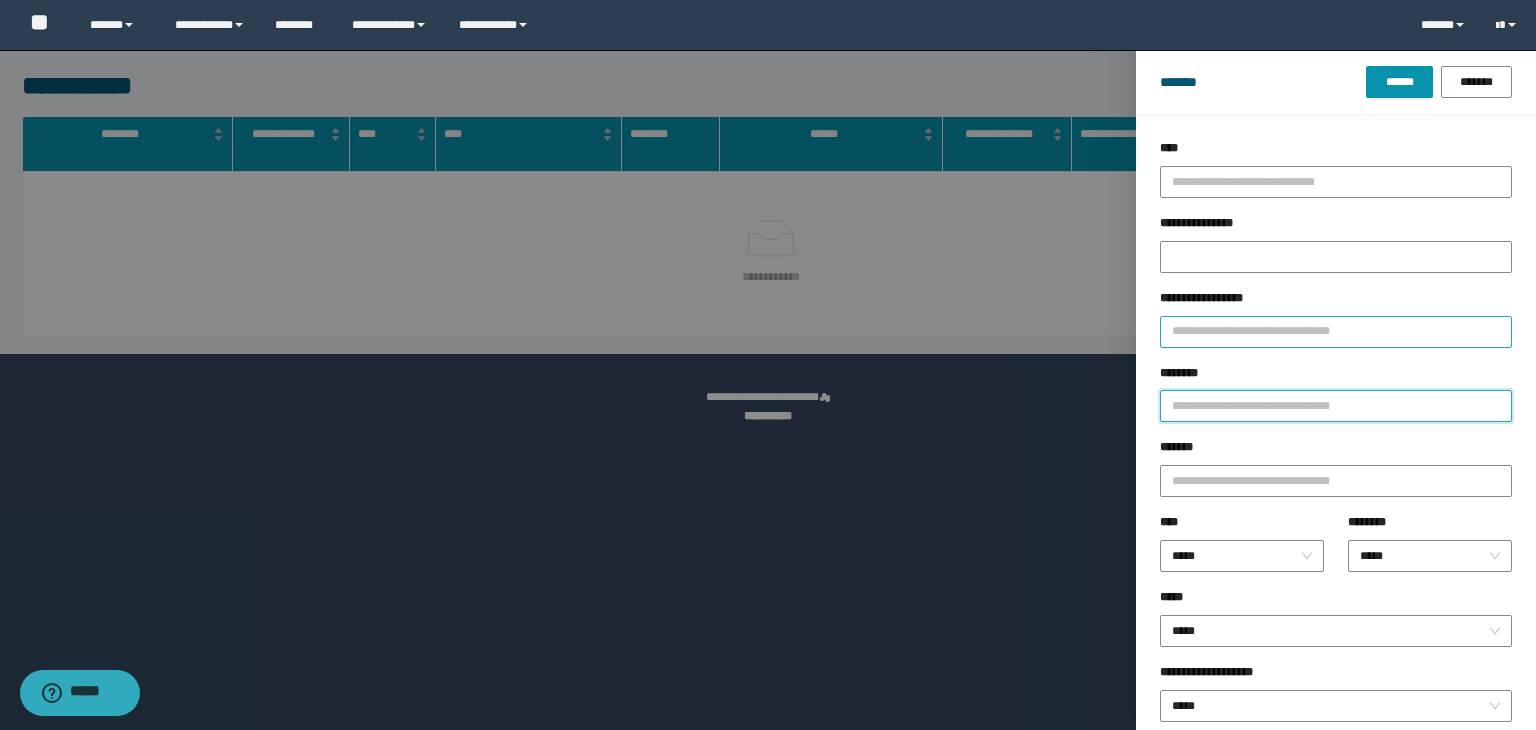 paste on "********" 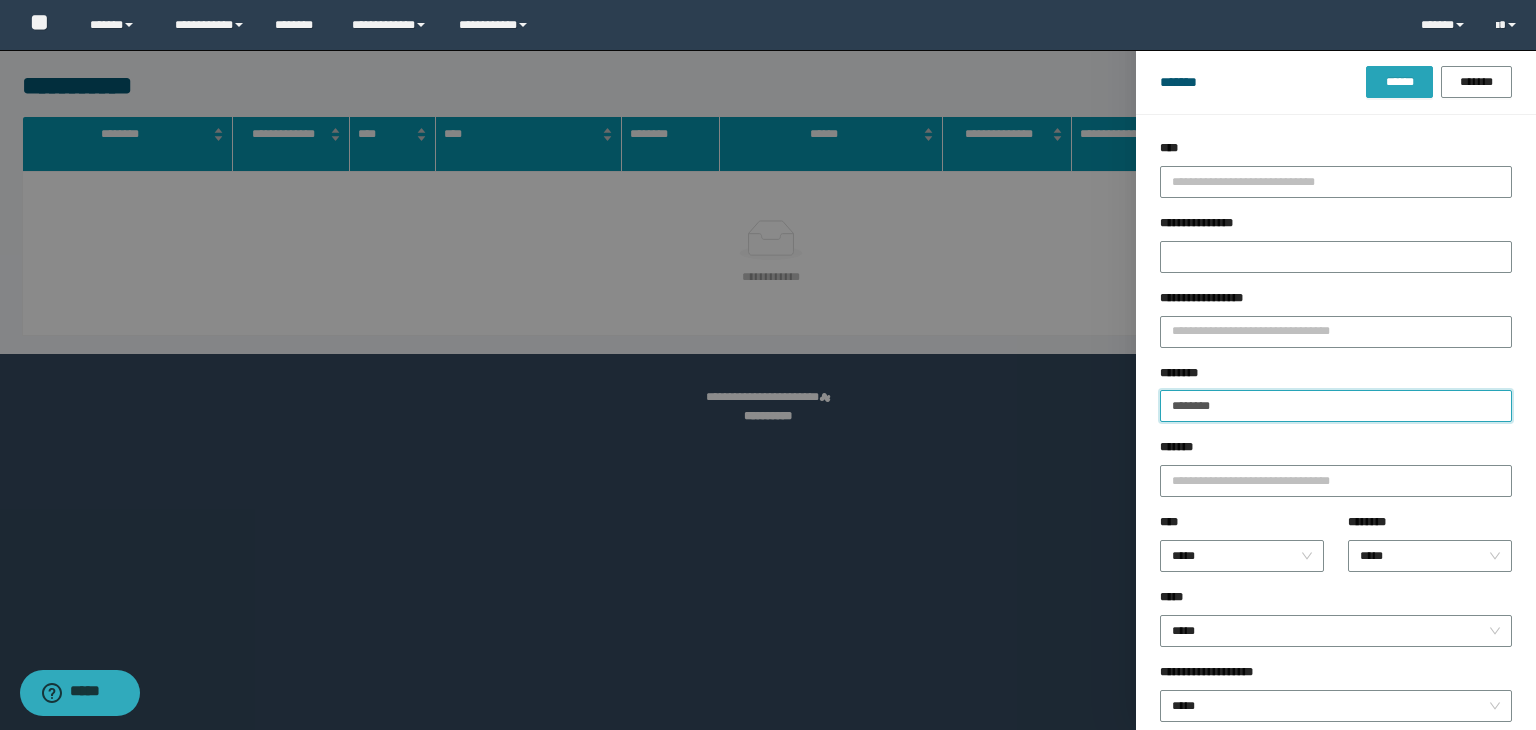 type on "********" 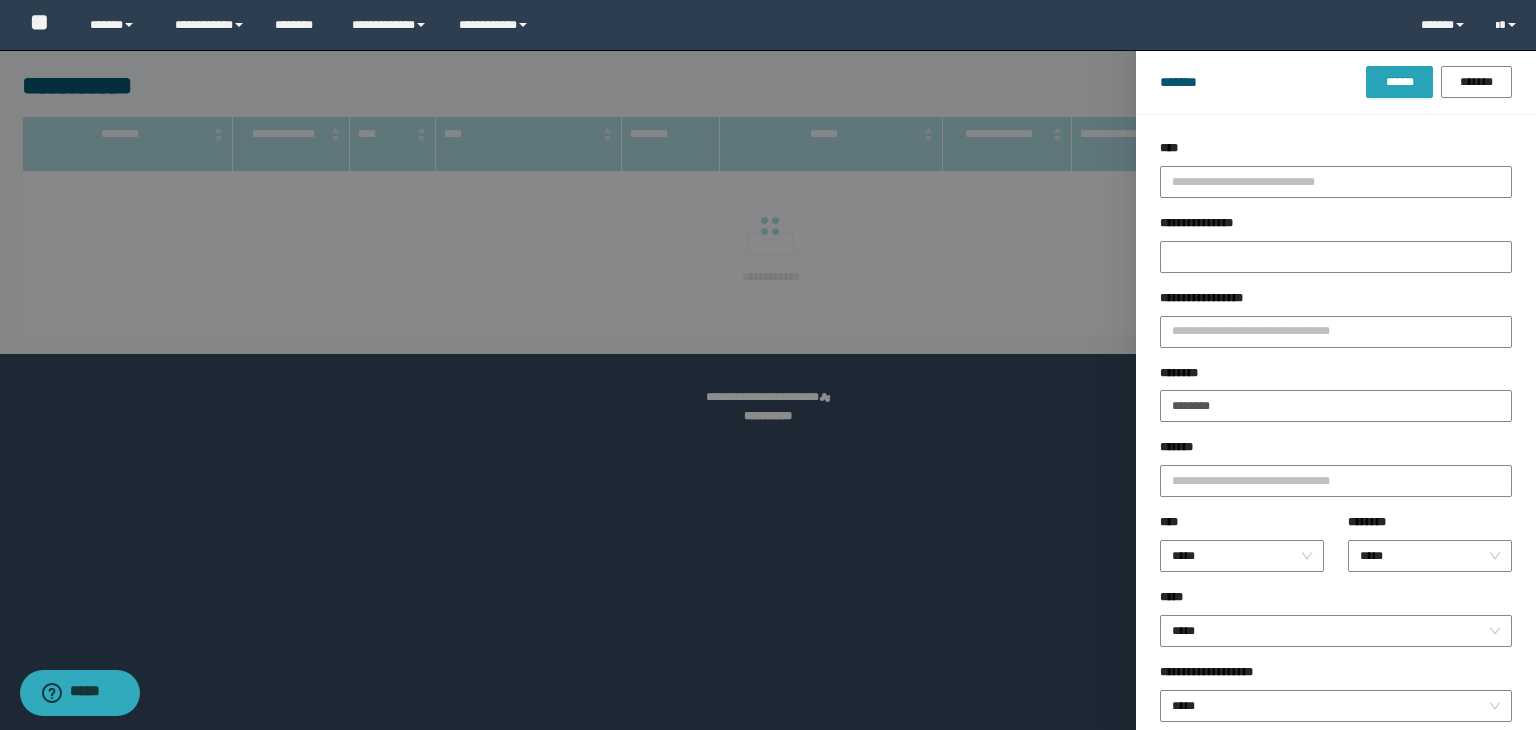 click on "******" at bounding box center [1399, 82] 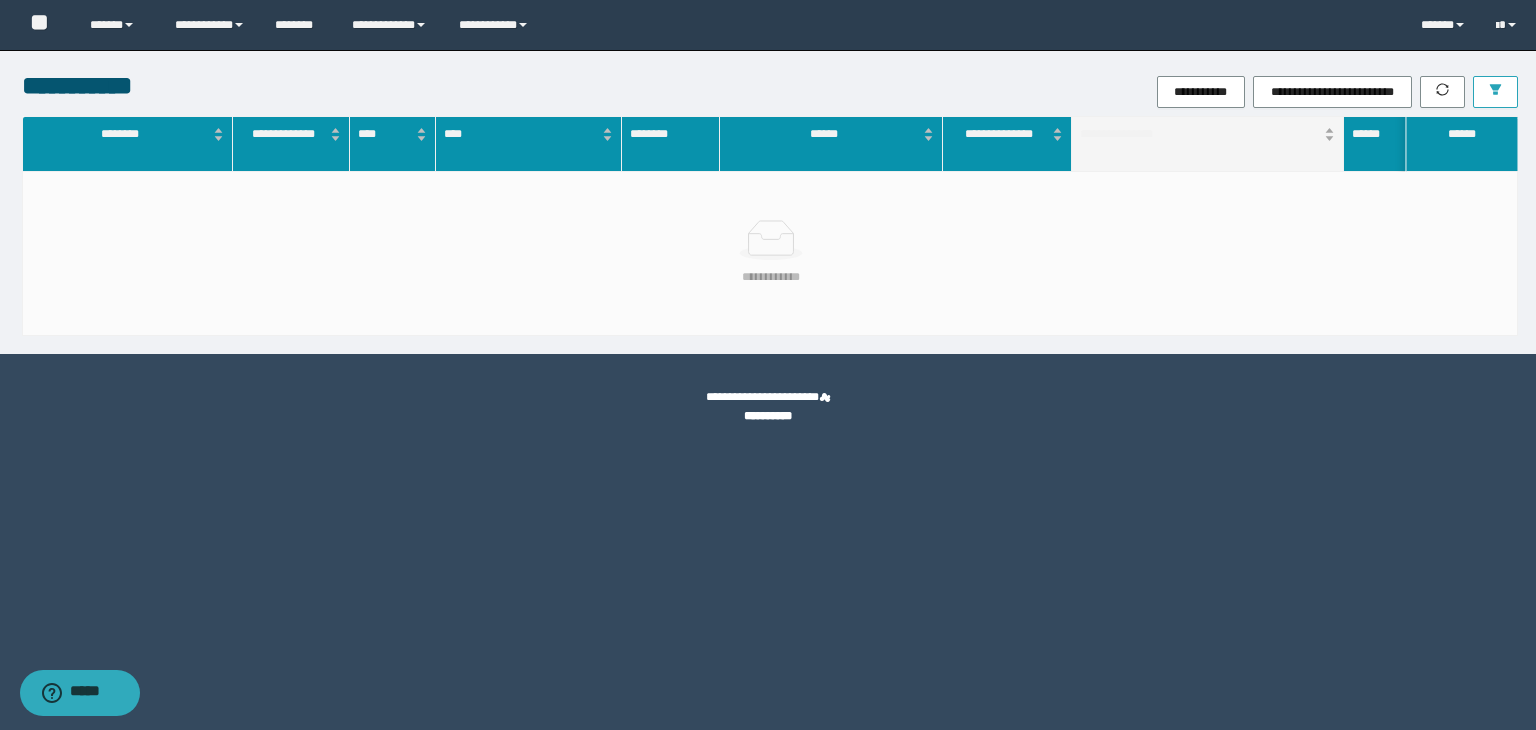 type 